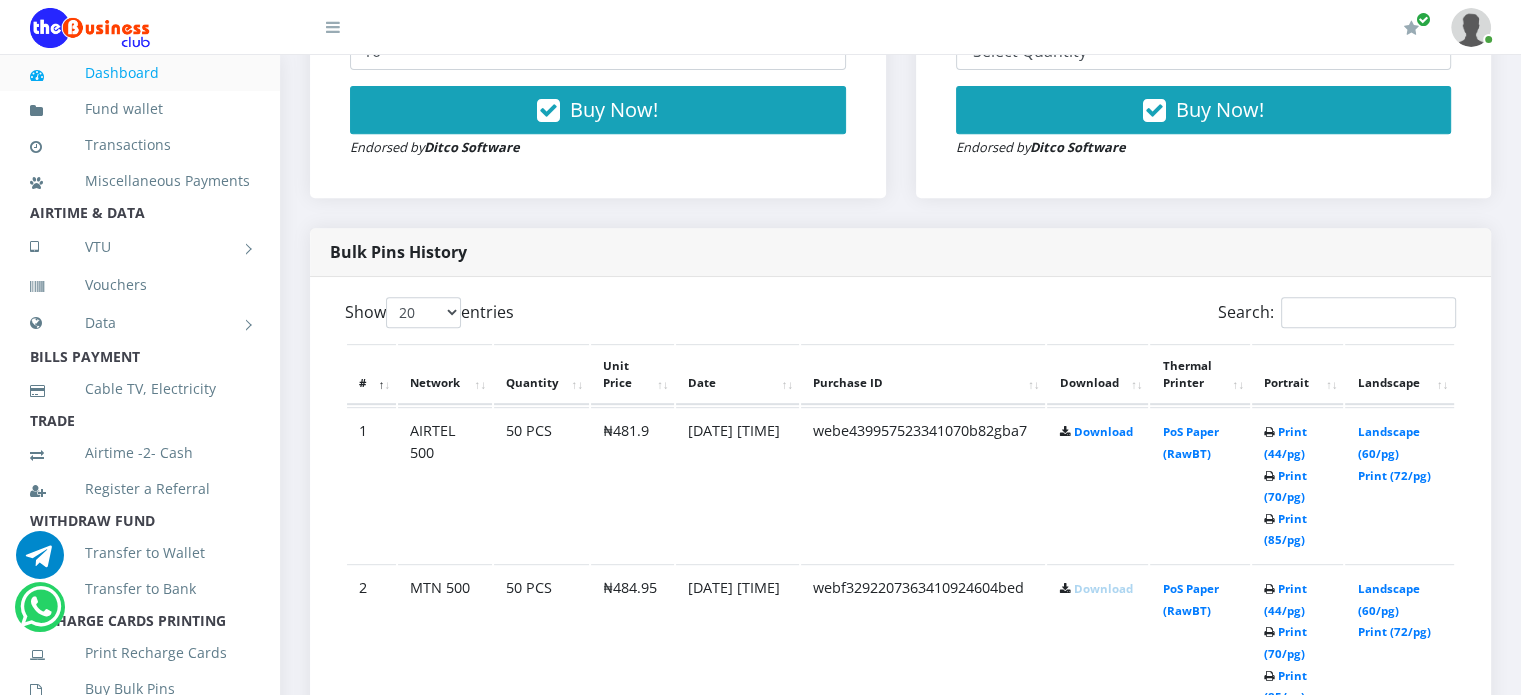 scroll, scrollTop: 0, scrollLeft: 0, axis: both 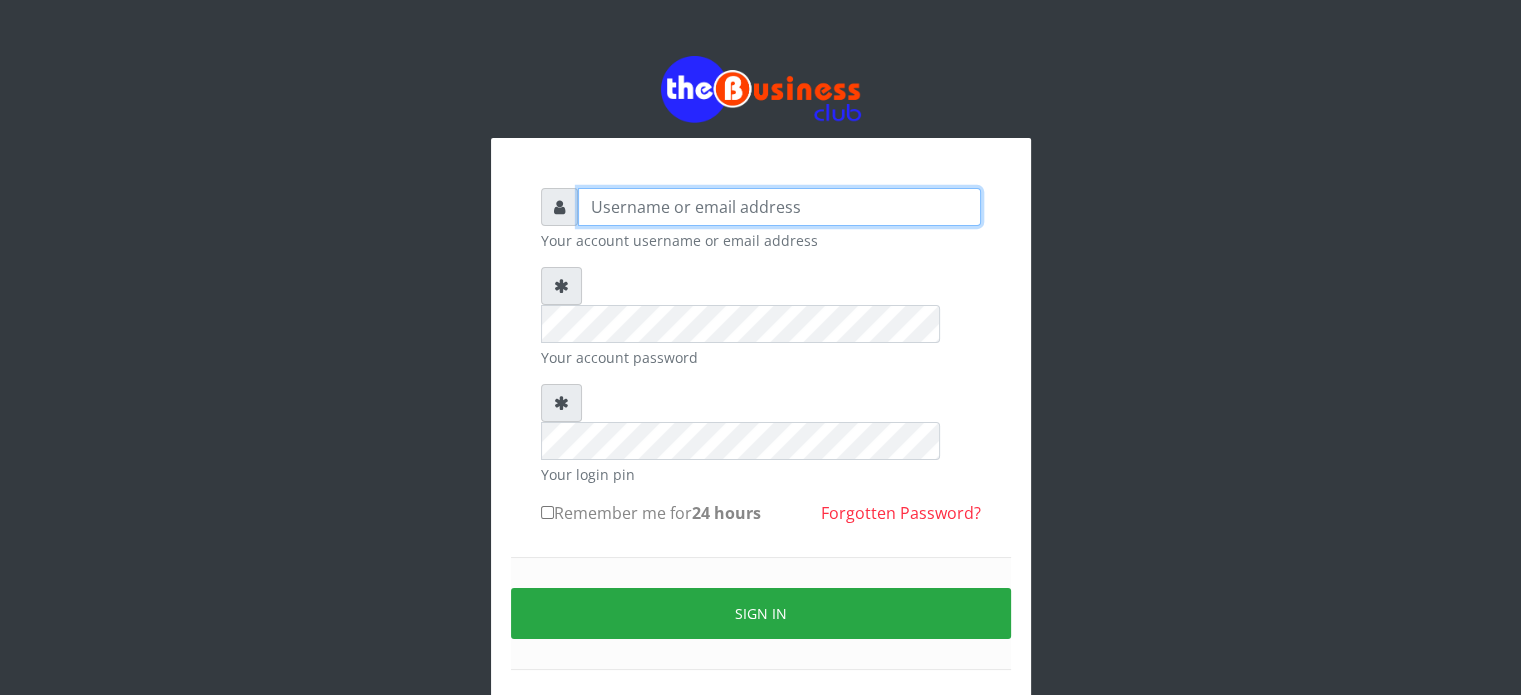 click at bounding box center (779, 207) 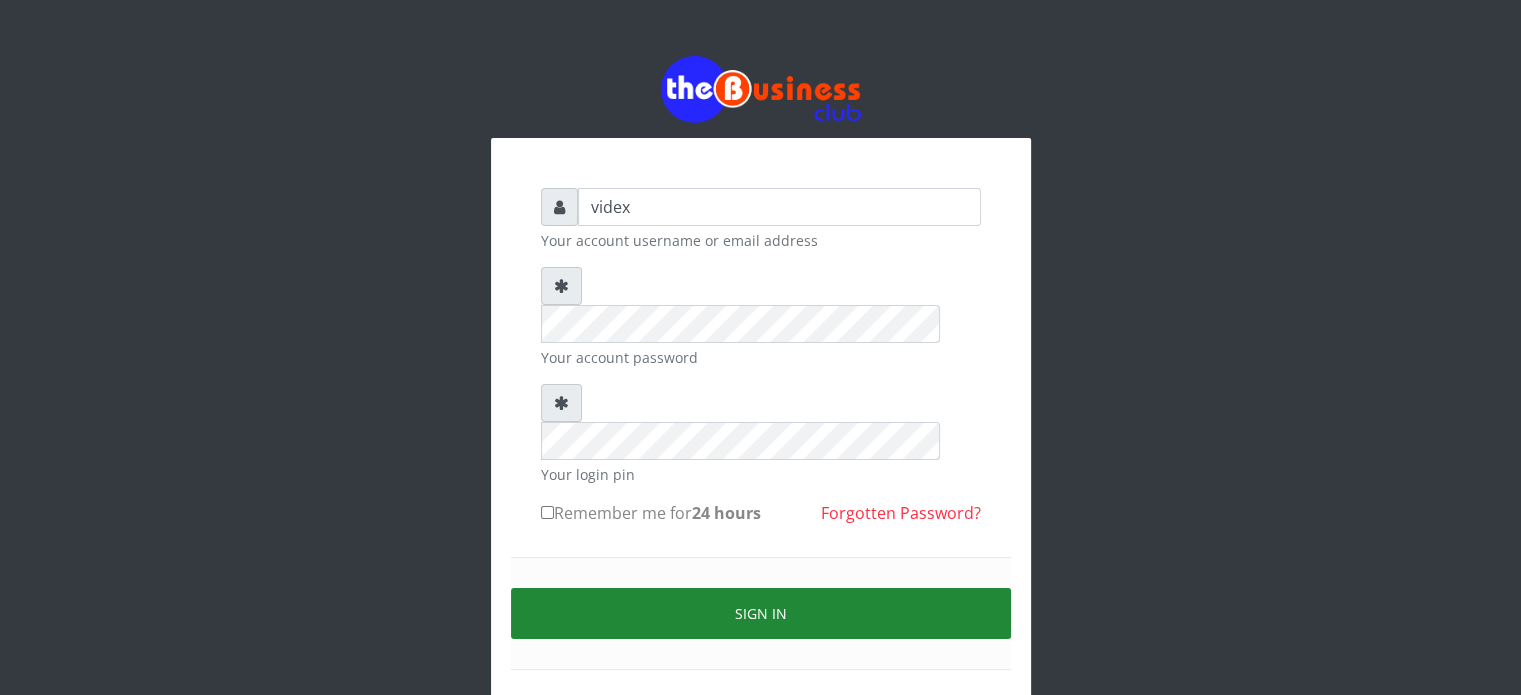 click on "Sign in" at bounding box center [761, 613] 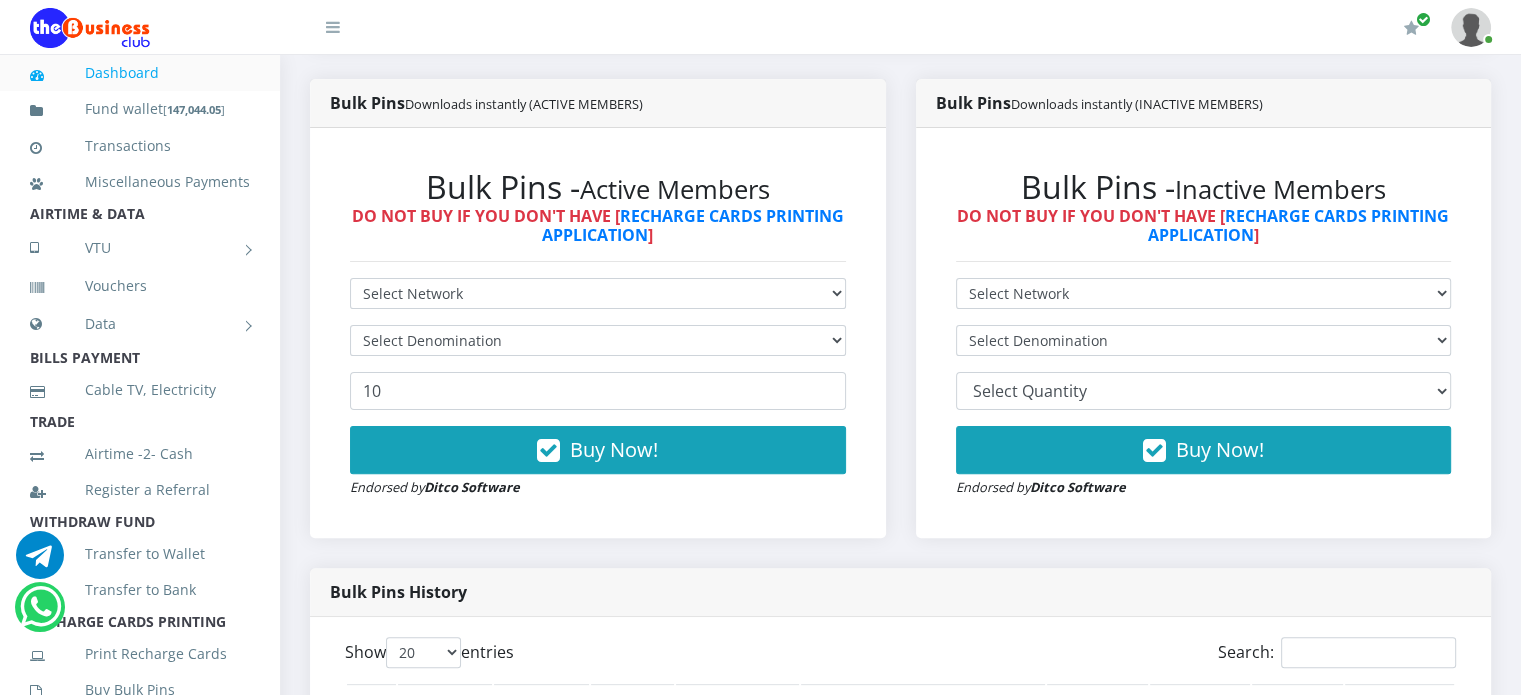 scroll, scrollTop: 523, scrollLeft: 0, axis: vertical 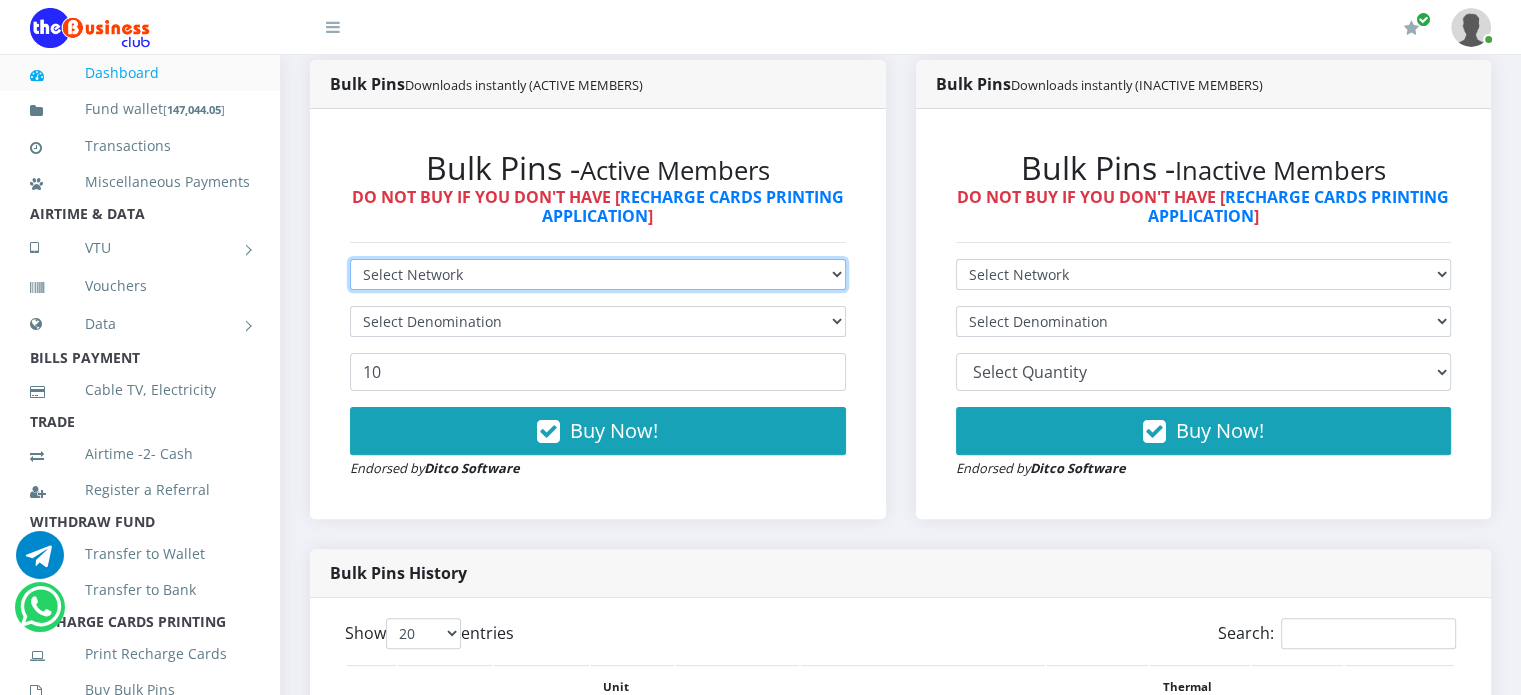 click on "Select Network
MTN
Globacom
9Mobile
Airtel" at bounding box center [598, 274] 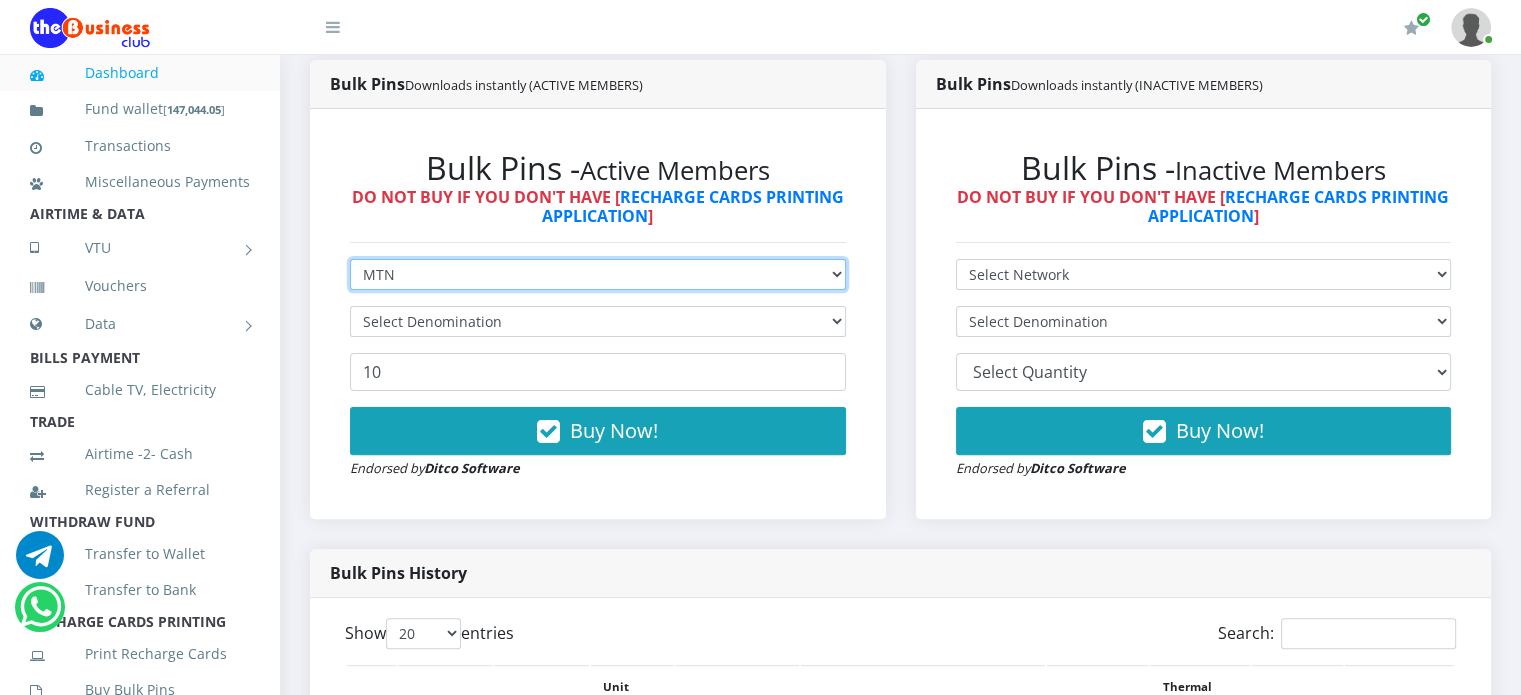 click on "Select Network
MTN
Globacom
9Mobile
Airtel" at bounding box center [598, 274] 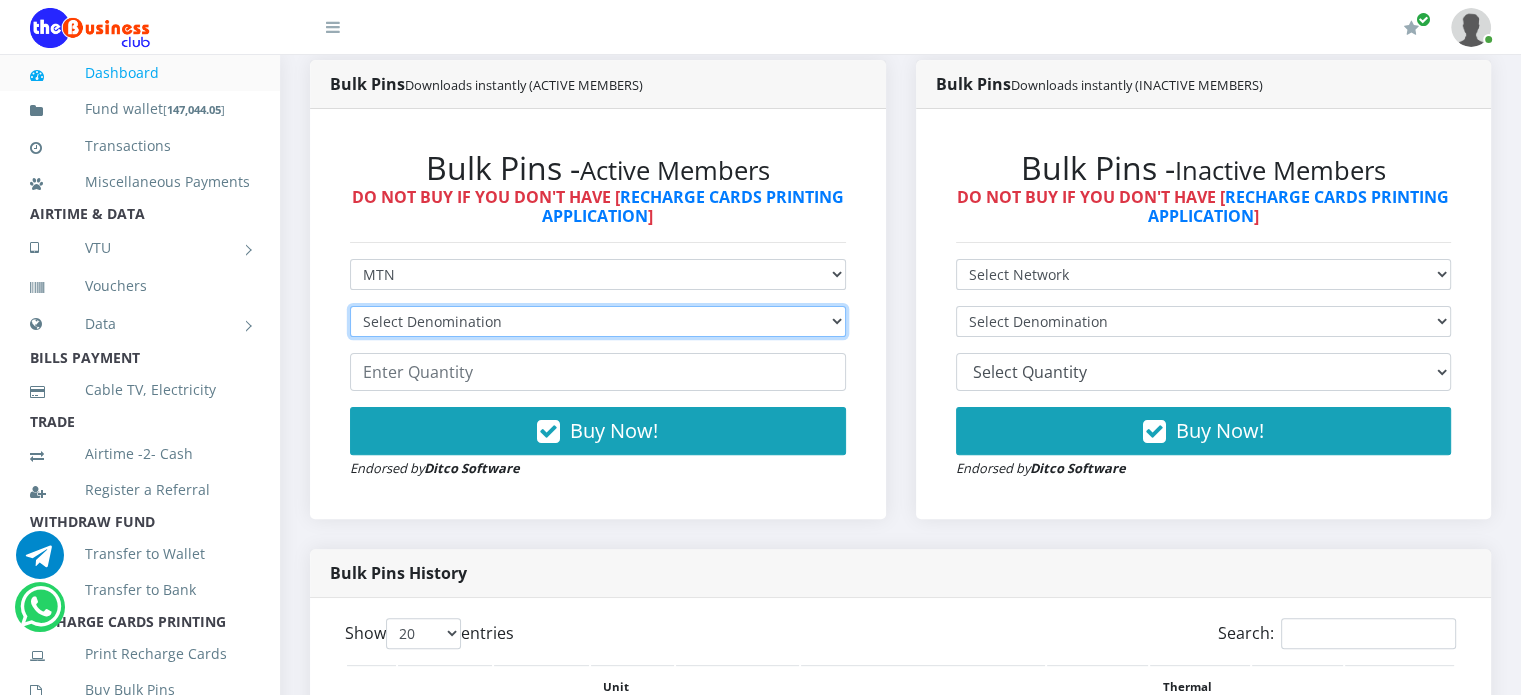 click on "Select Denomination MTN NGN100 - ₦96.99 MTN NGN200 - ₦193.98 MTN NGN400 - ₦387.96 MTN NGN500 - ₦484.95 MTN NGN1000 - ₦969.90 MTN NGN1500 - ₦1,454.85" at bounding box center [598, 321] 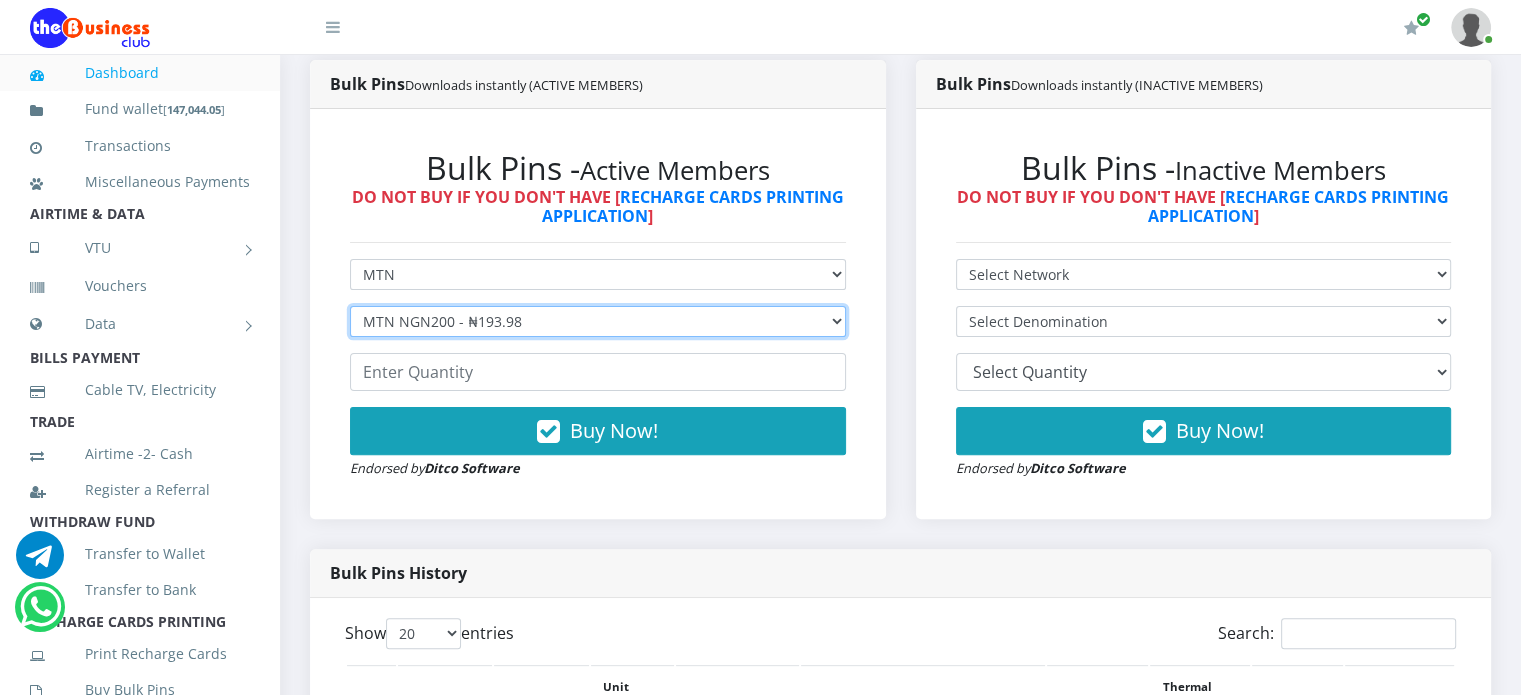 click on "Select Denomination MTN NGN100 - ₦96.99 MTN NGN200 - ₦193.98 MTN NGN400 - ₦387.96 MTN NGN500 - ₦484.95 MTN NGN1000 - ₦969.90 MTN NGN1500 - ₦1,454.85" at bounding box center (598, 321) 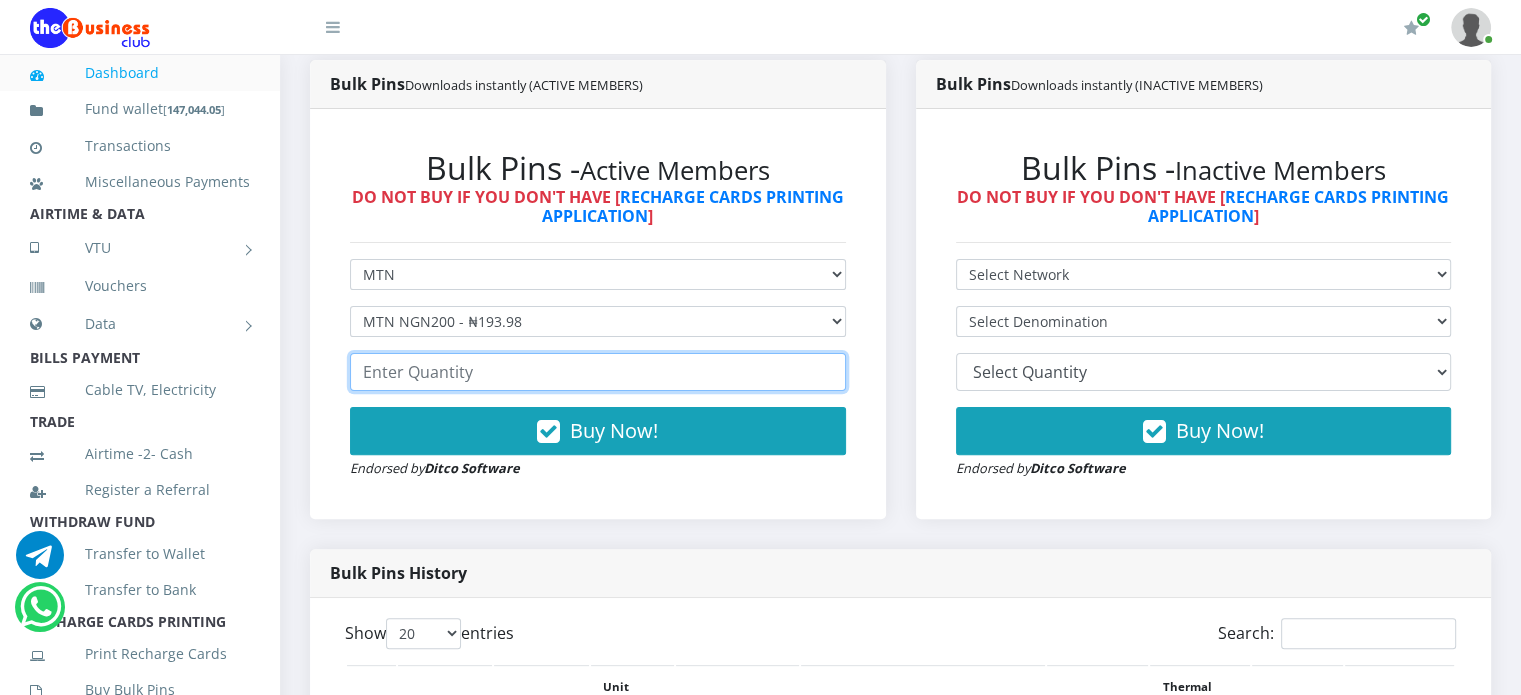 click at bounding box center (598, 372) 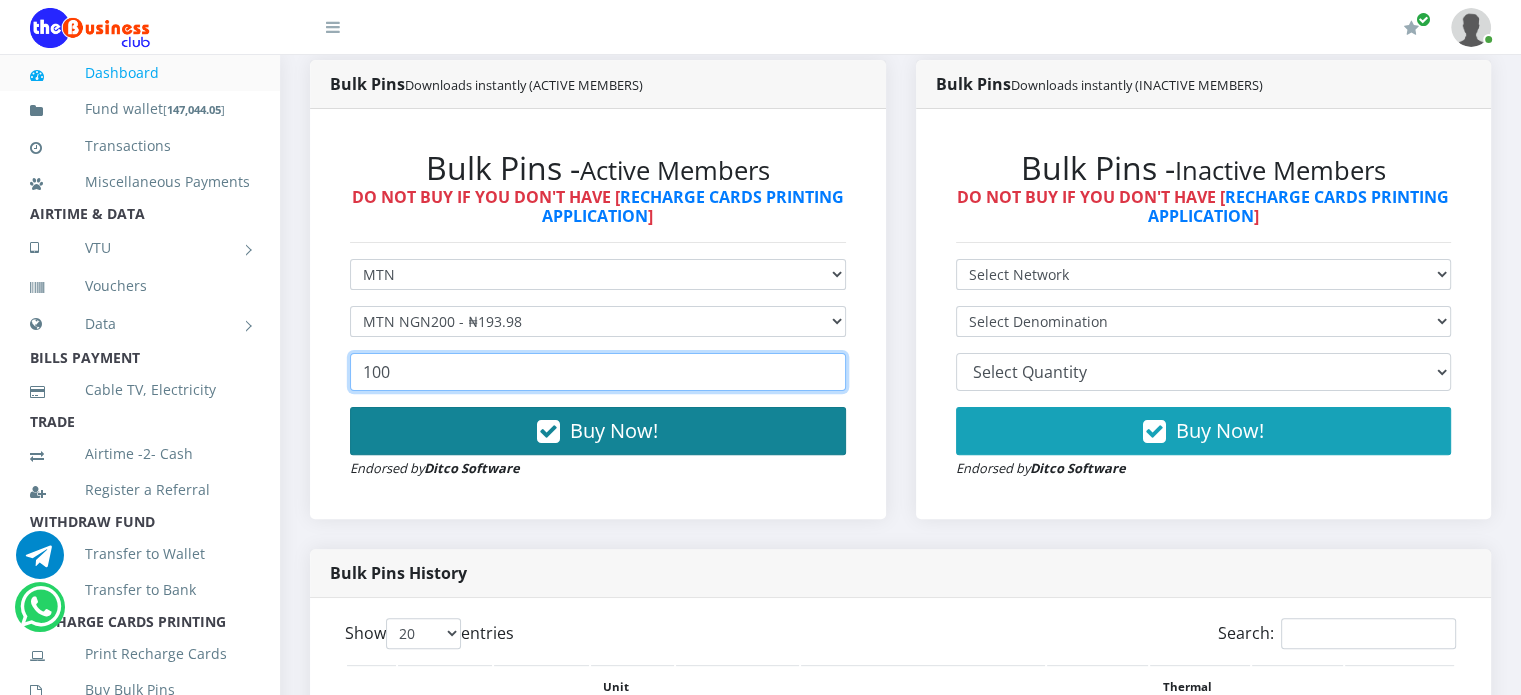type on "100" 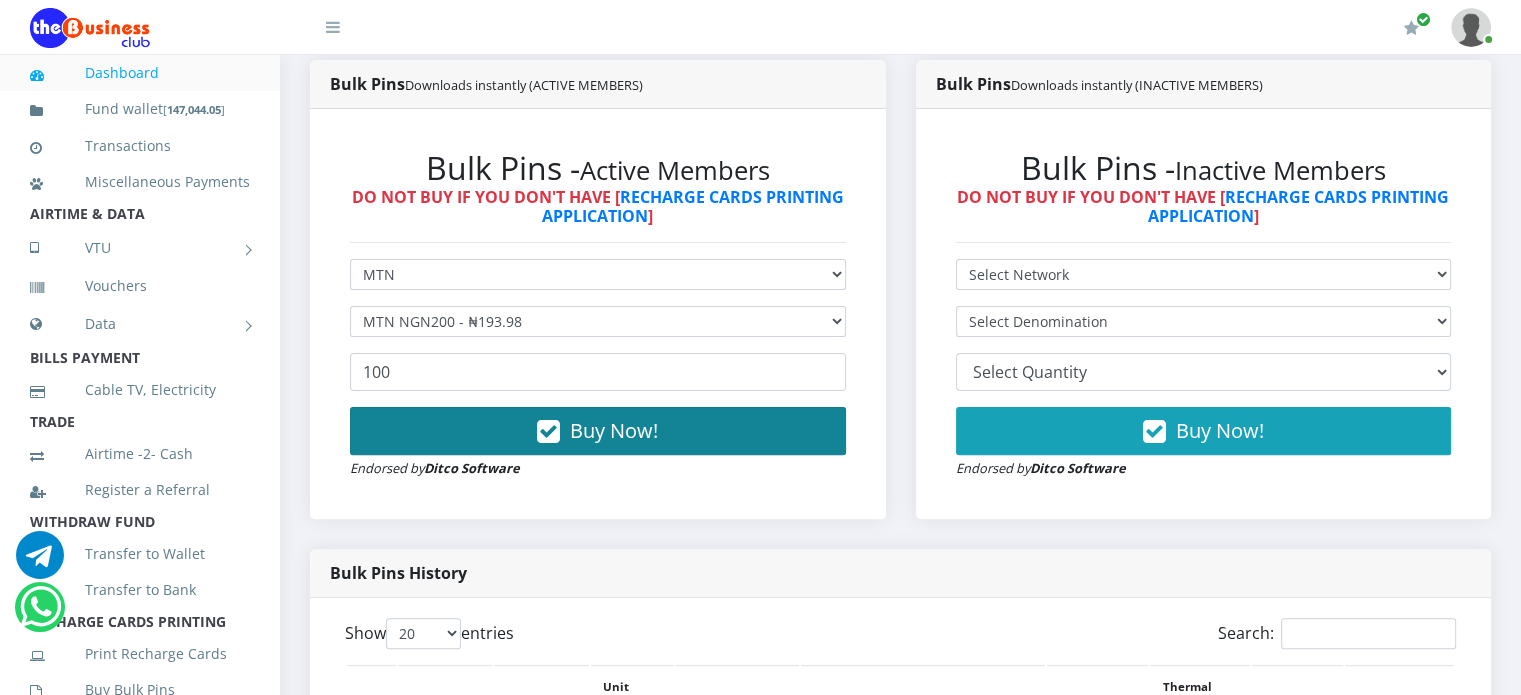 click on "Buy Now!" at bounding box center (614, 430) 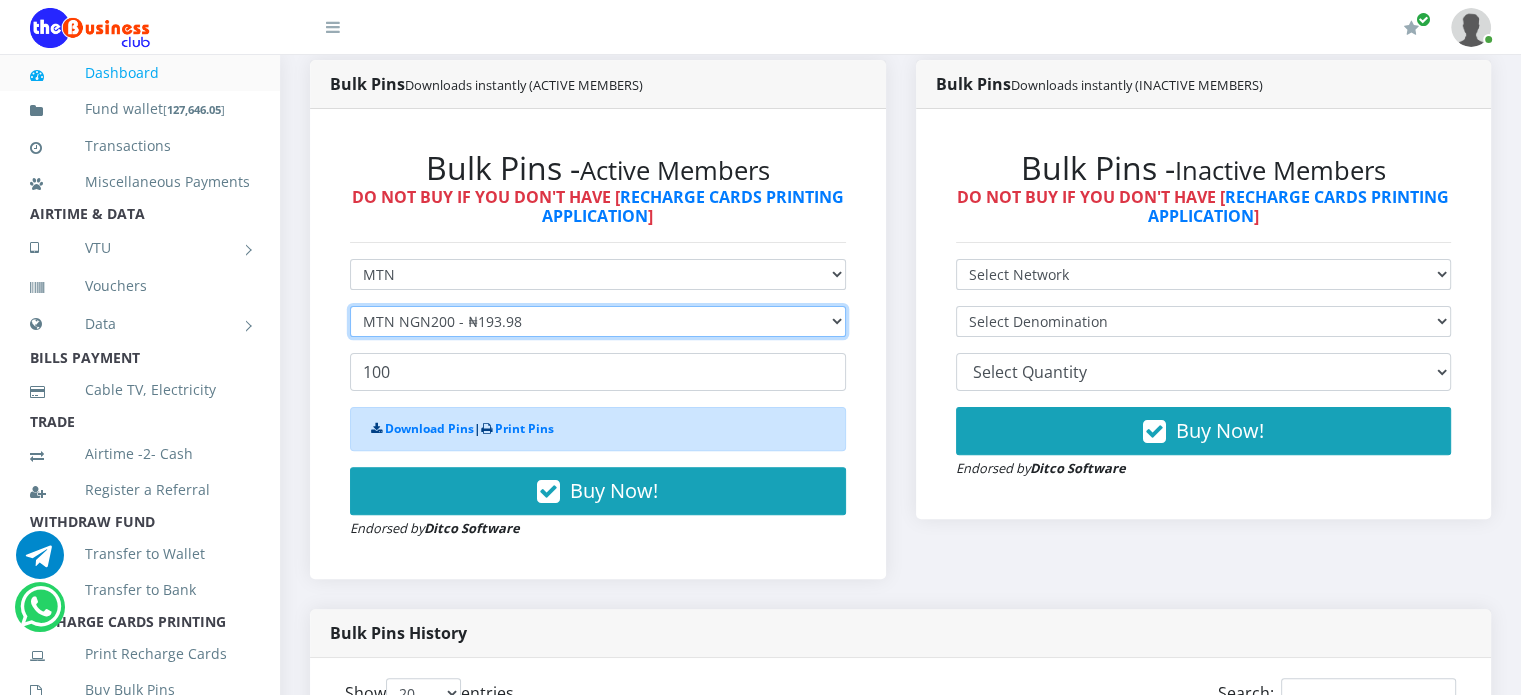 click on "Select Denomination MTN NGN100 - ₦96.99 MTN NGN200 - ₦193.98 MTN NGN400 - ₦387.96 MTN NGN500 - ₦484.95 MTN NGN1000 - ₦969.90 MTN NGN1500 - ₦1,454.85" at bounding box center [598, 321] 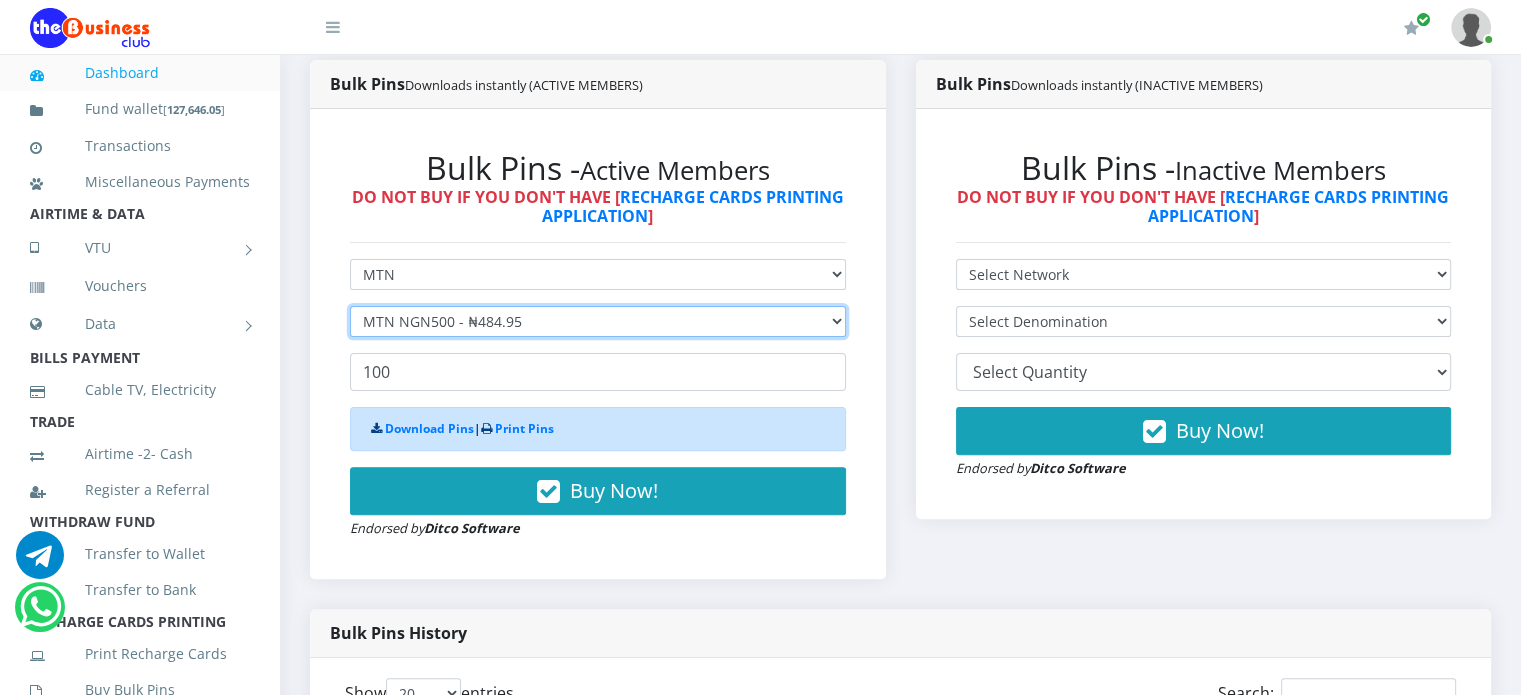 click on "Select Denomination MTN NGN100 - ₦96.99 MTN NGN200 - ₦193.98 MTN NGN400 - ₦387.96 MTN NGN500 - ₦484.95 MTN NGN1000 - ₦969.90 MTN NGN1500 - ₦1,454.85" at bounding box center [598, 321] 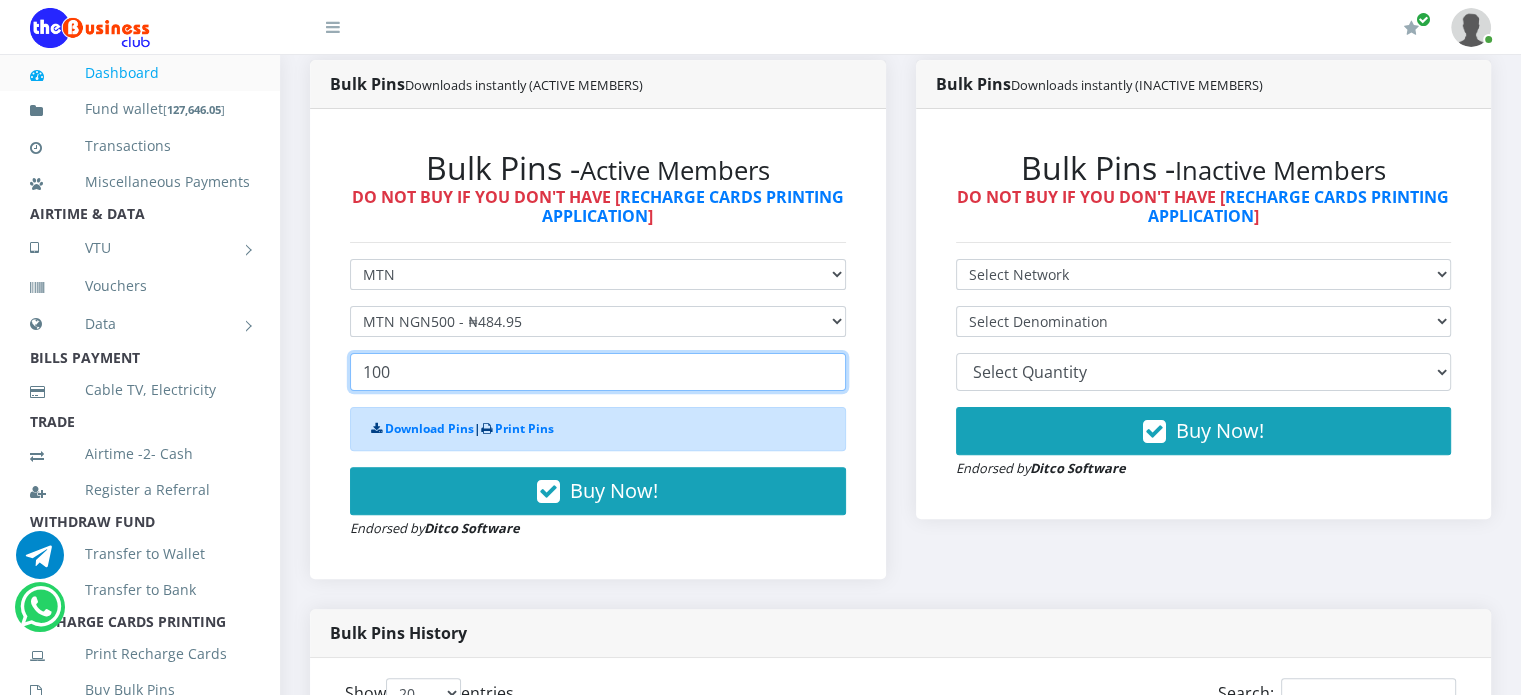 click on "100" at bounding box center [598, 372] 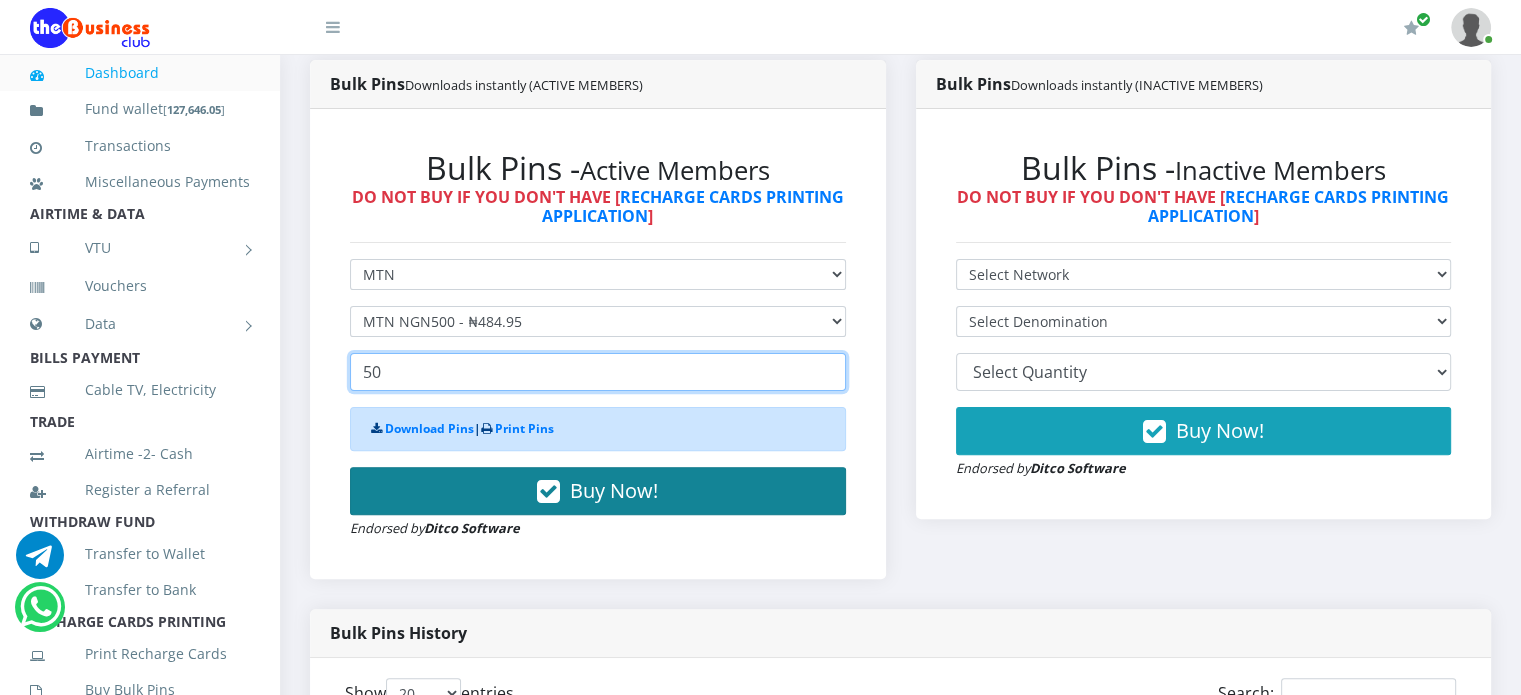 type on "50" 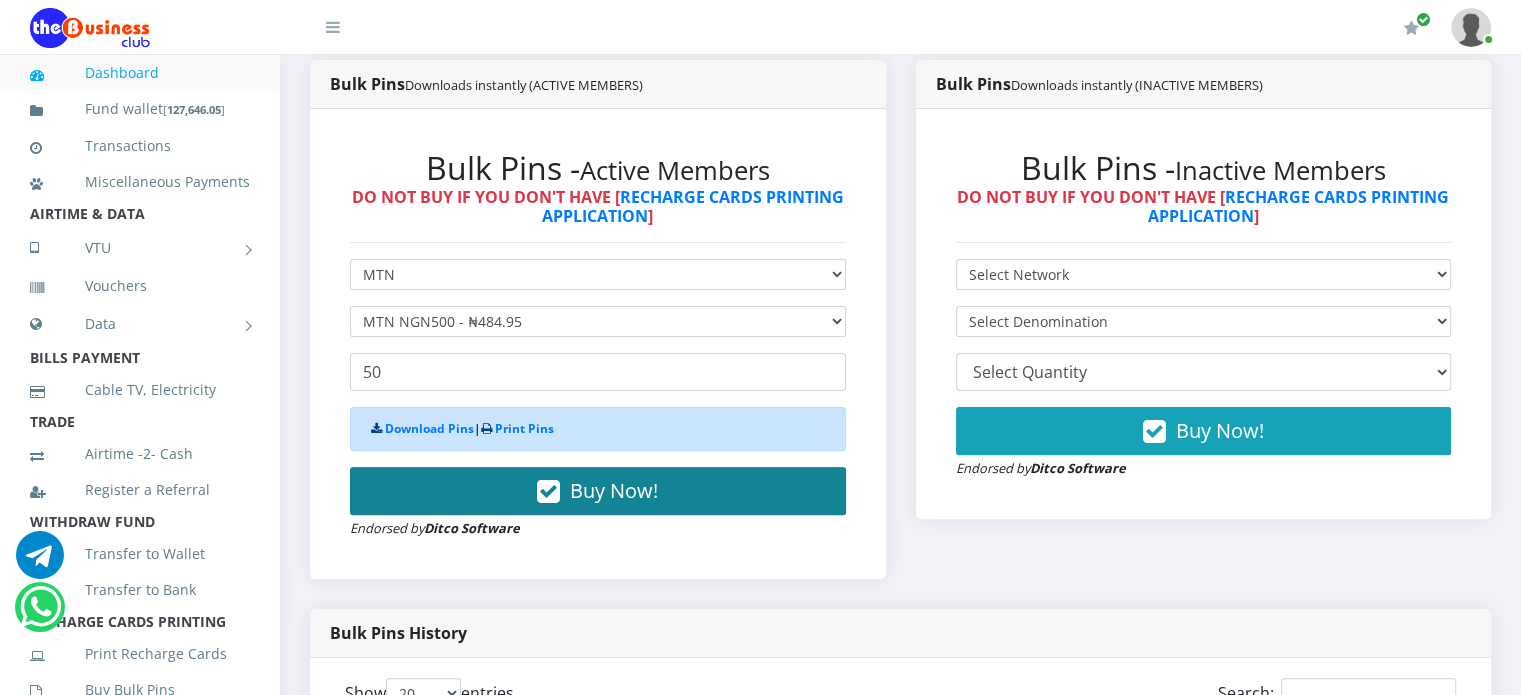 click on "Buy Now!" at bounding box center (614, 490) 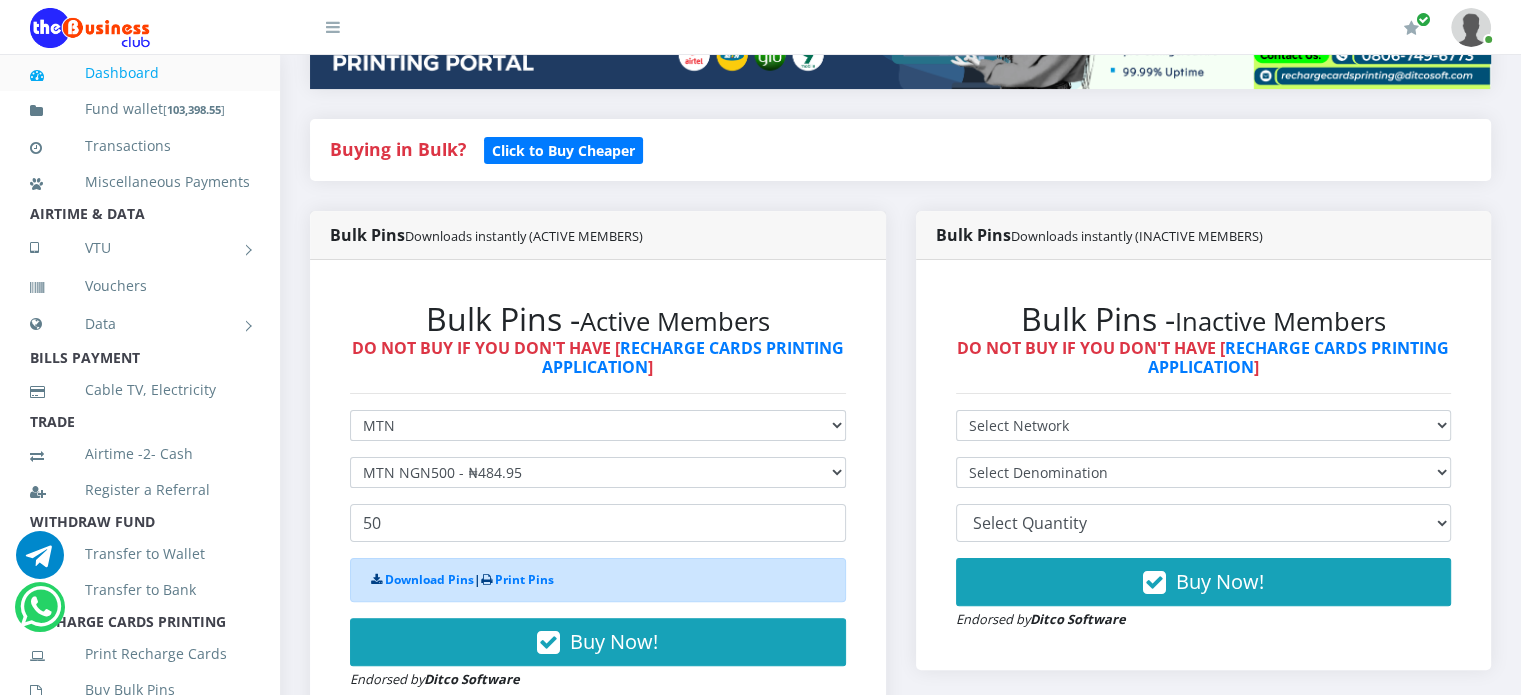 scroll, scrollTop: 382, scrollLeft: 0, axis: vertical 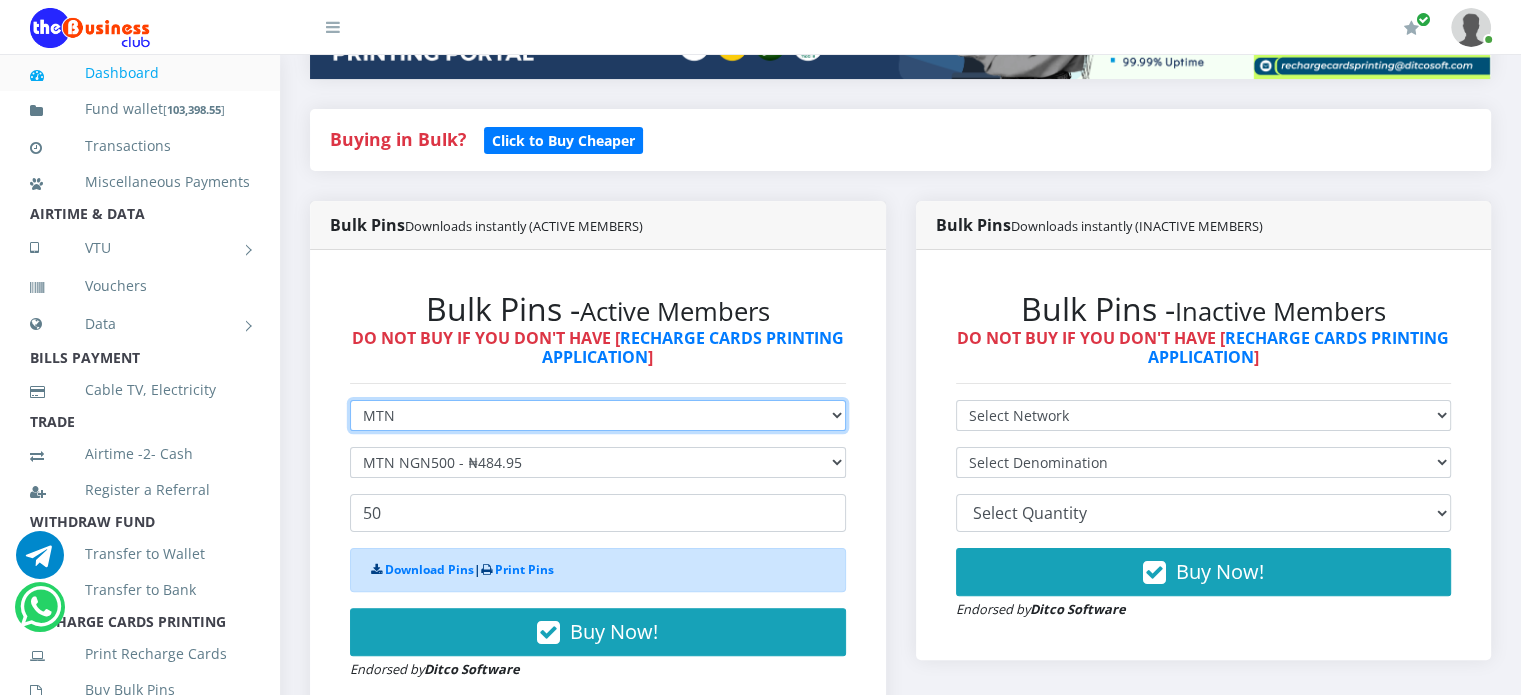 click on "Select Network
MTN
Globacom
9Mobile
Airtel" at bounding box center (598, 415) 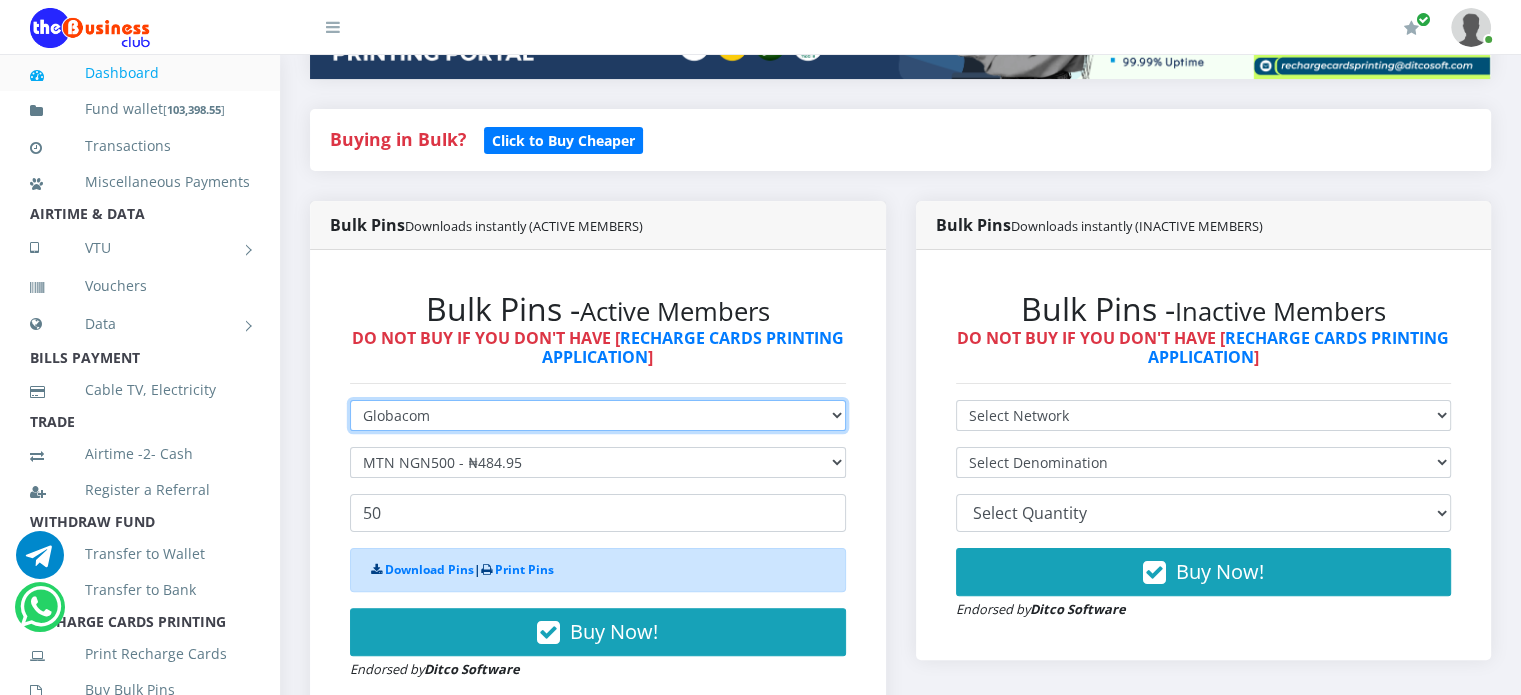 click on "Select Network
MTN
Globacom
9Mobile
Airtel" at bounding box center (598, 415) 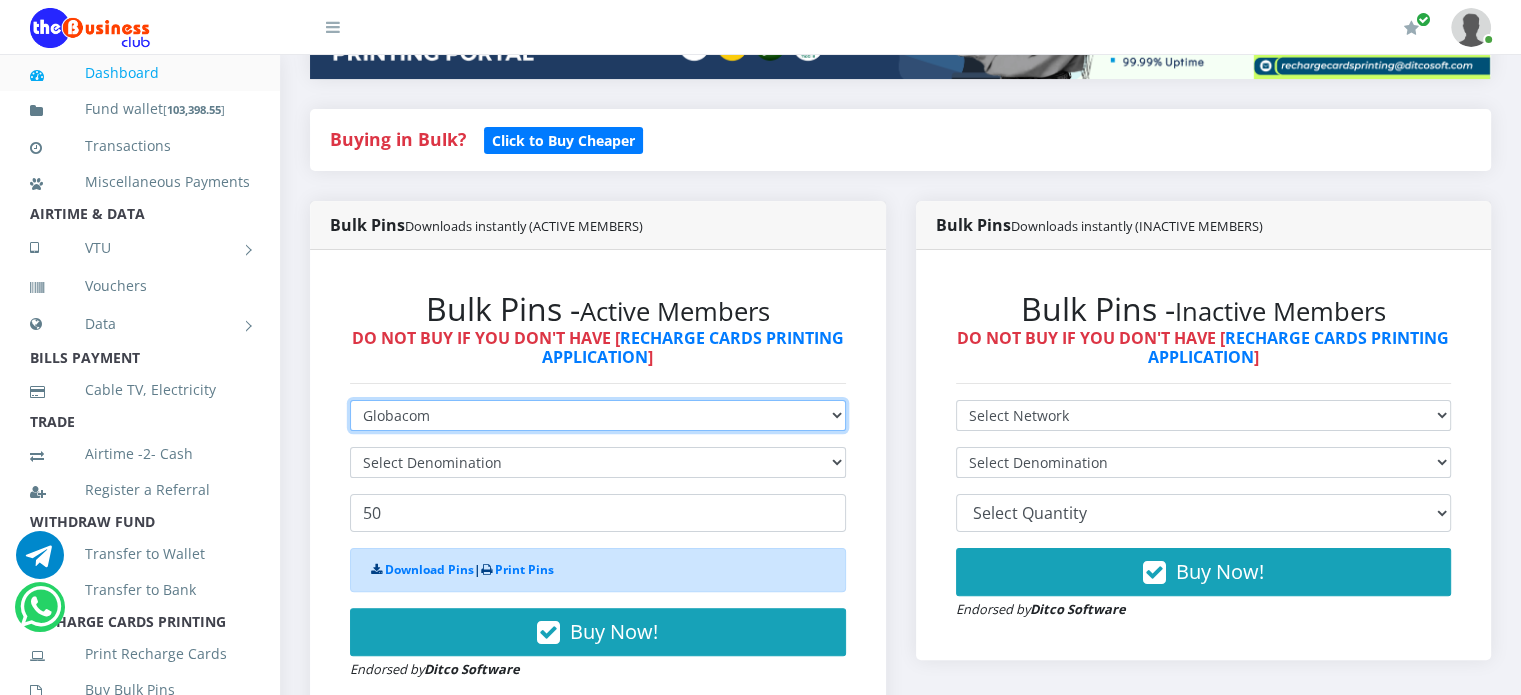 type 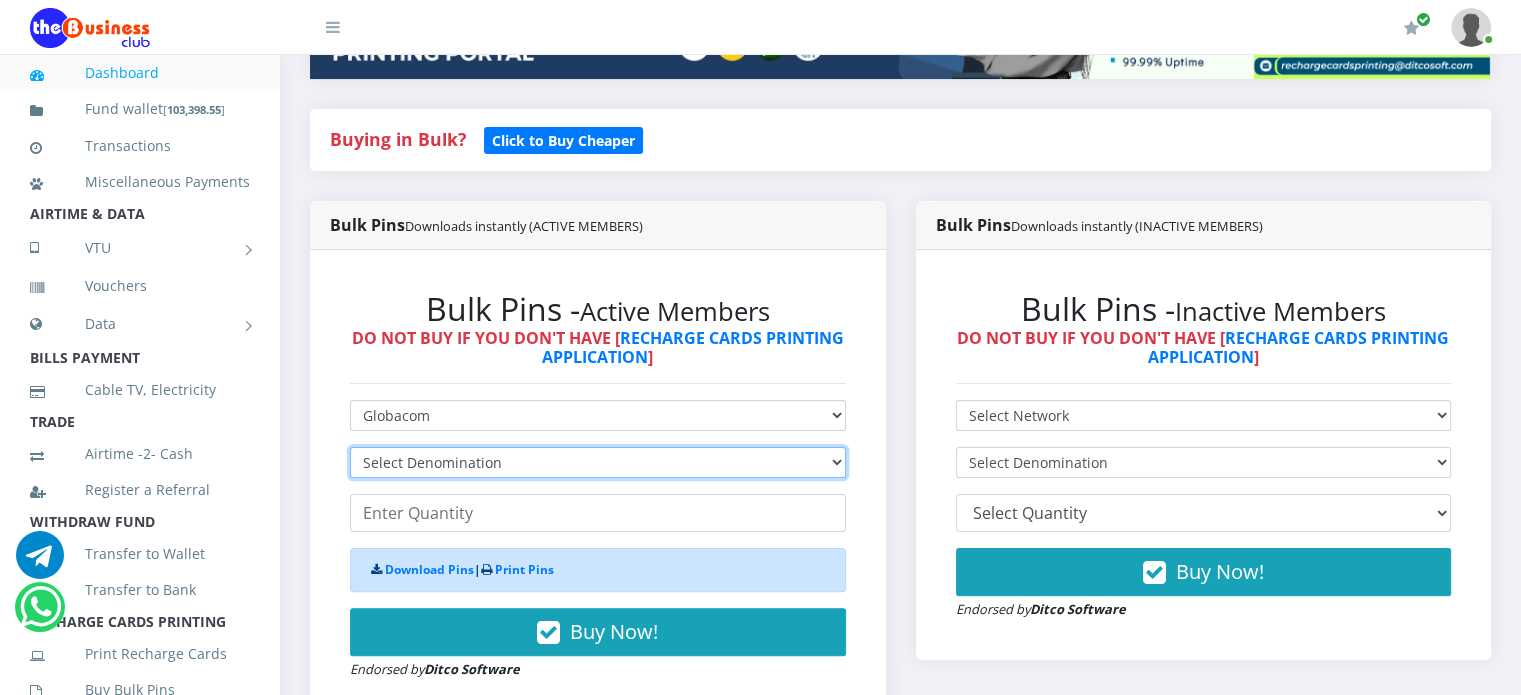 click on "Select Denomination Glo NGN100 - ₦96.55 Glo NGN200 - ₦193.10 Glo NGN500 - ₦482.75 Glo NGN1000 - ₦965.50" at bounding box center [598, 462] 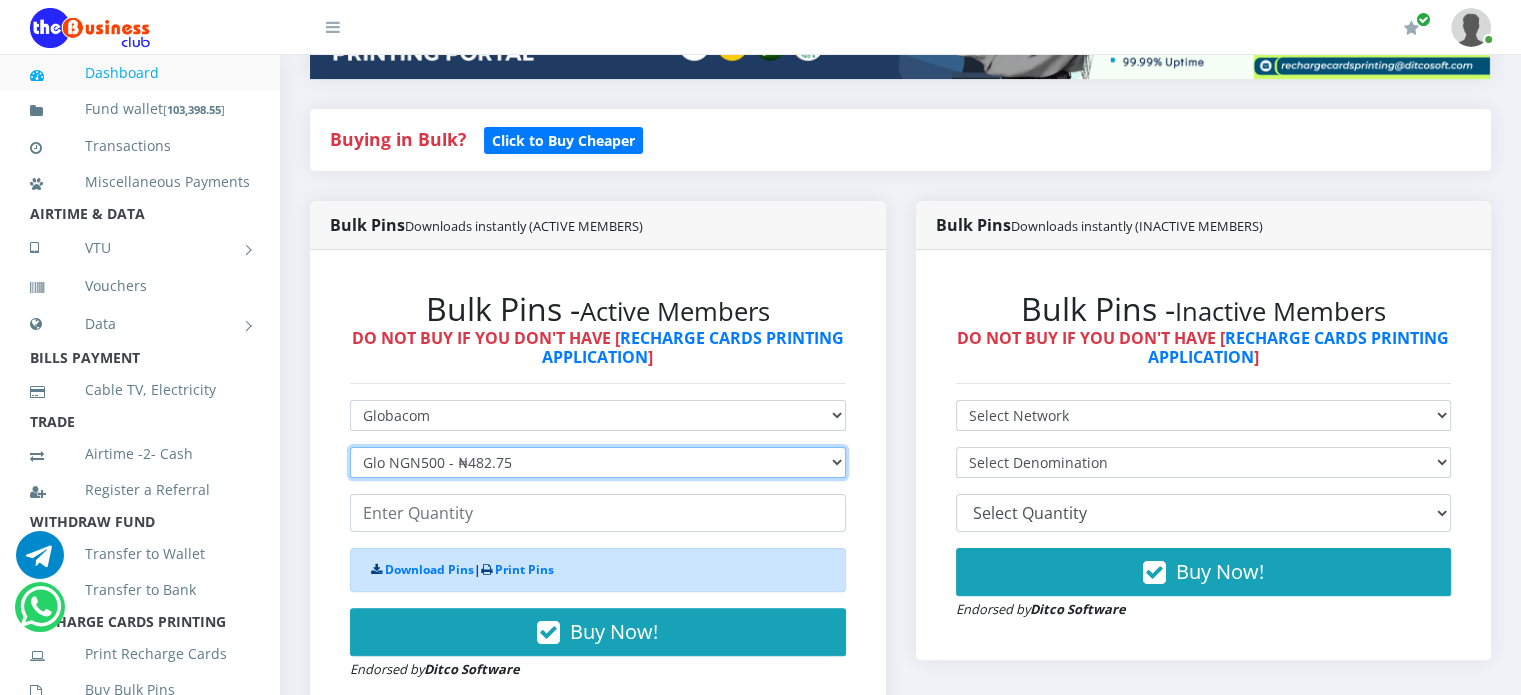click on "Select Denomination Glo NGN100 - ₦96.55 Glo NGN200 - ₦193.10 Glo NGN500 - ₦482.75 Glo NGN1000 - ₦965.50" at bounding box center (598, 462) 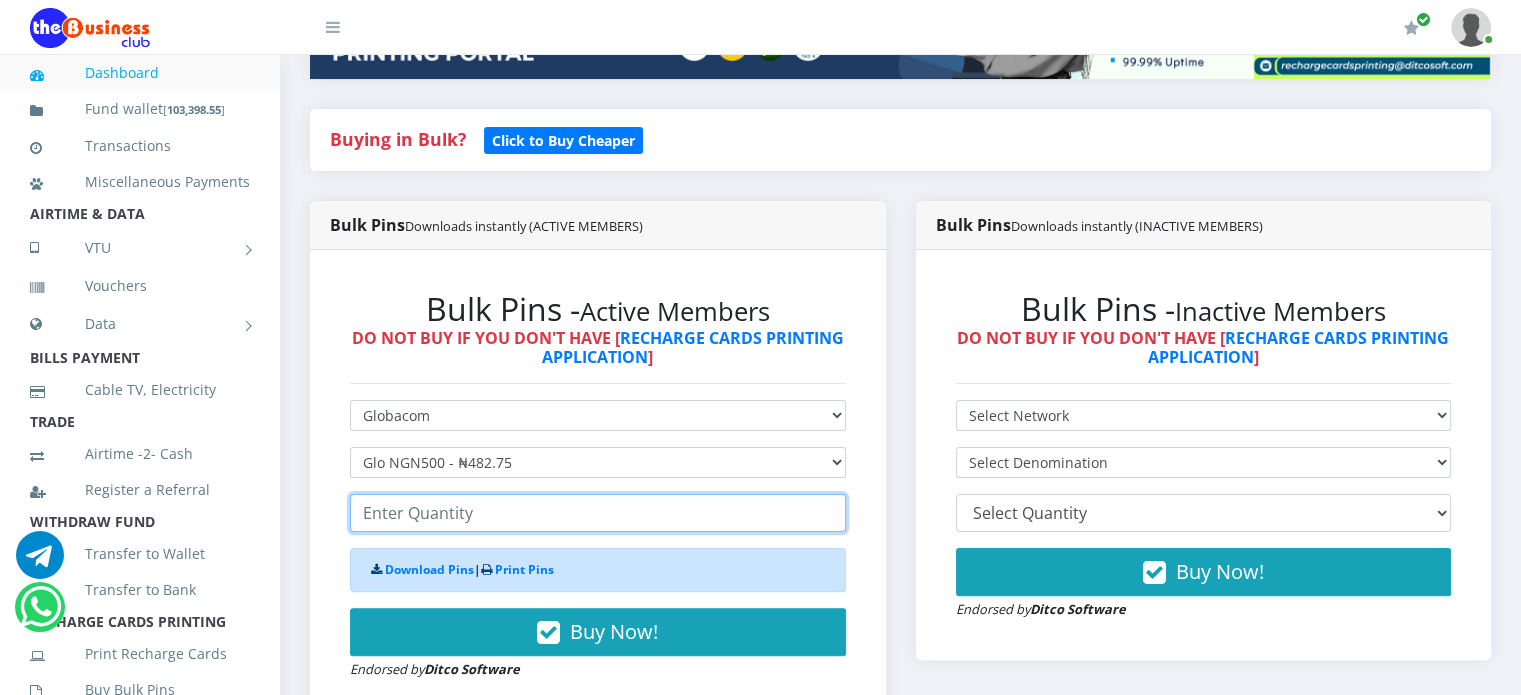 click at bounding box center [598, 513] 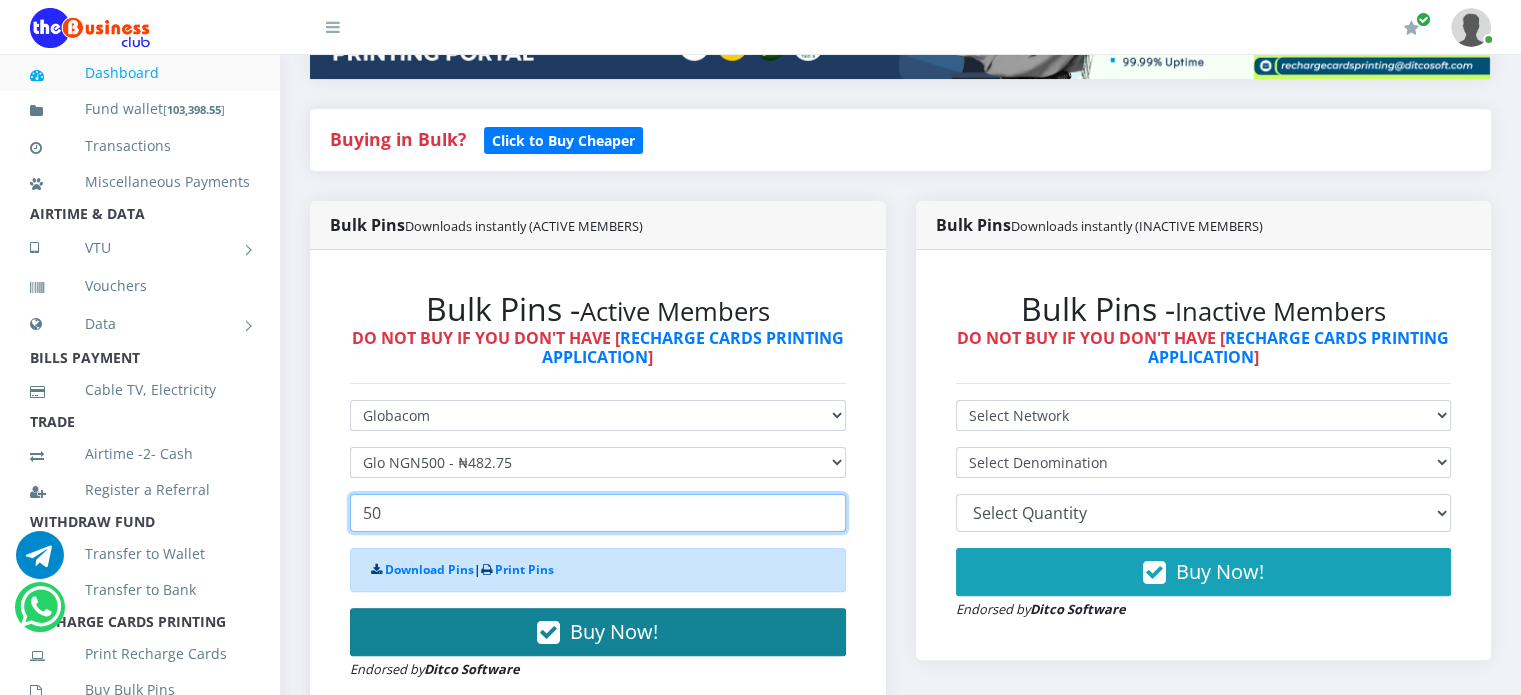 type on "50" 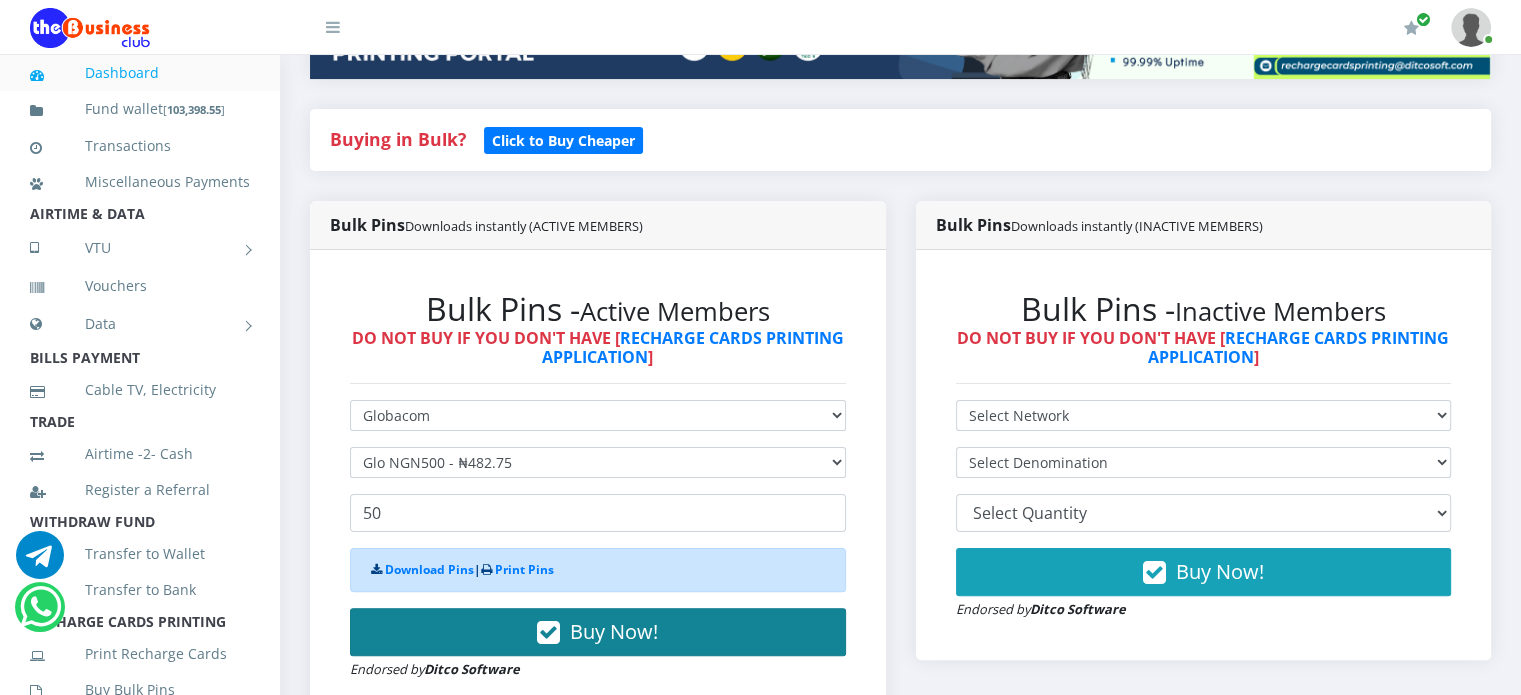 click on "Buy Now!" at bounding box center (598, 632) 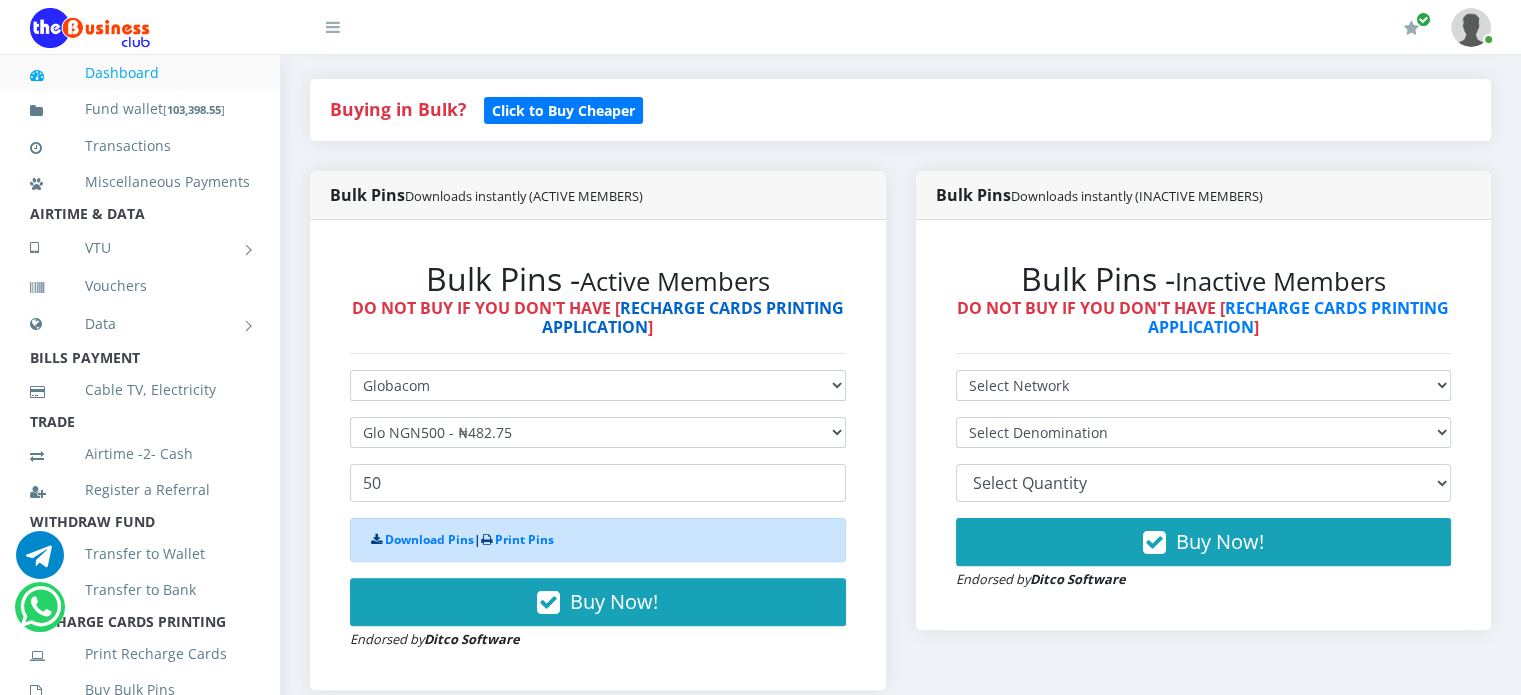 scroll, scrollTop: 434, scrollLeft: 0, axis: vertical 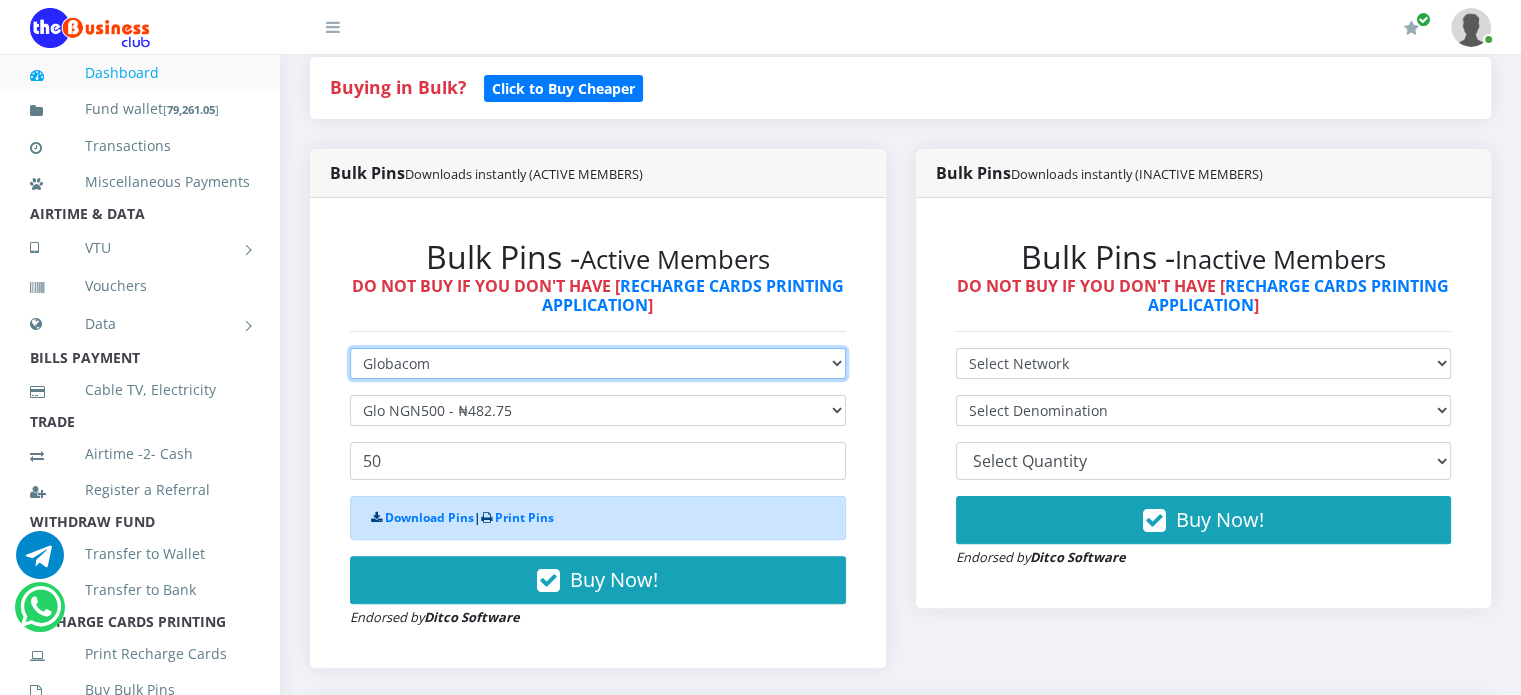 click on "Select Network
MTN
Globacom
9Mobile
Airtel" at bounding box center [598, 363] 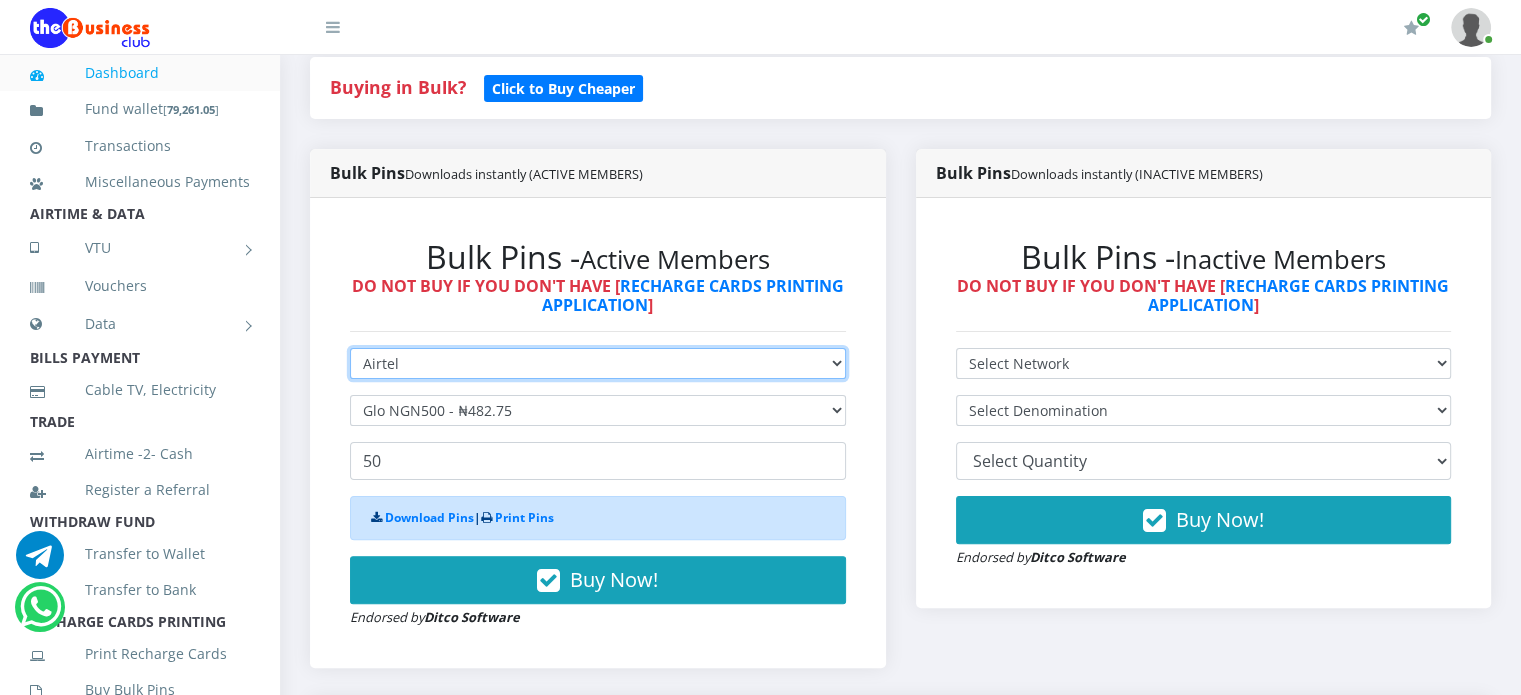 click on "Select Network
MTN
Globacom
9Mobile
Airtel" at bounding box center (598, 363) 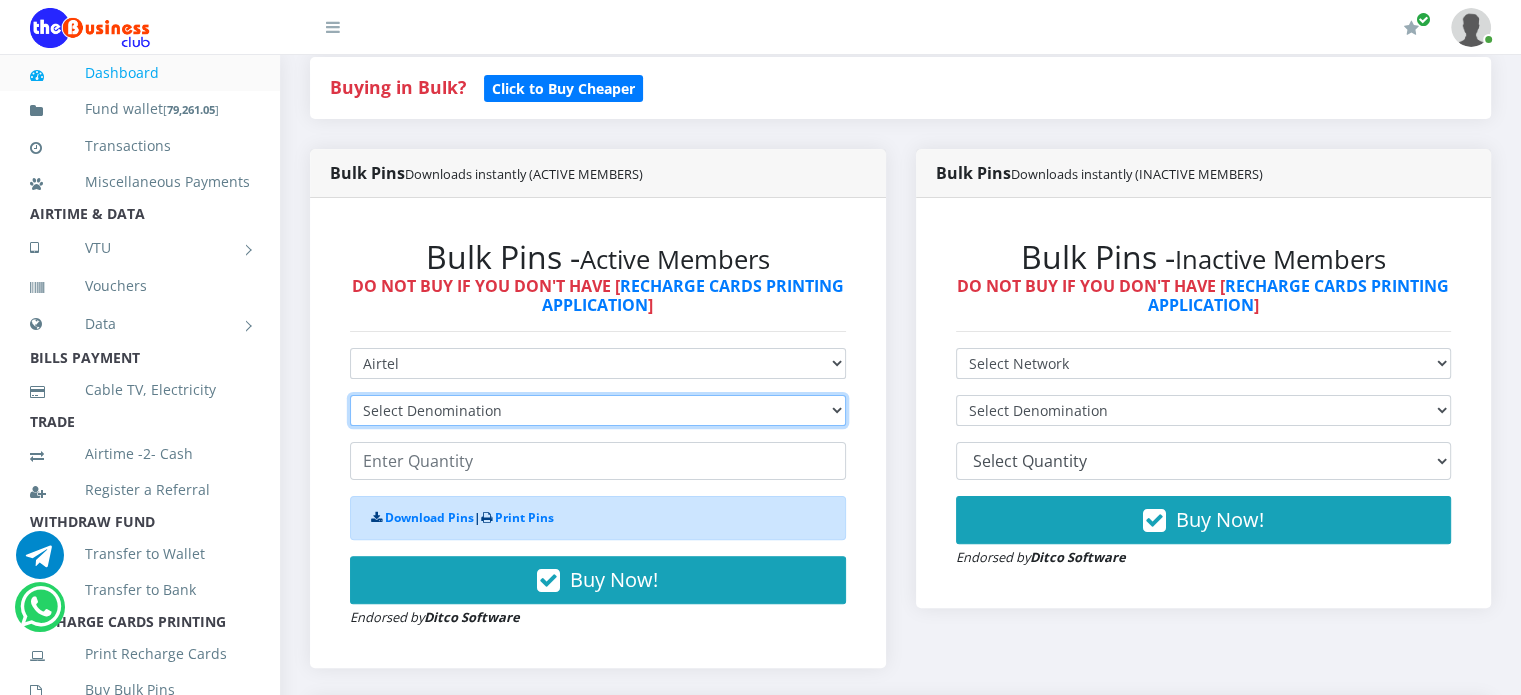 click on "Select Denomination Airtel NGN100 - ₦96.38 Airtel NGN200 - ₦192.76 Airtel NGN500 - ₦481.90 Airtel NGN1000 - ₦963.80" at bounding box center (598, 410) 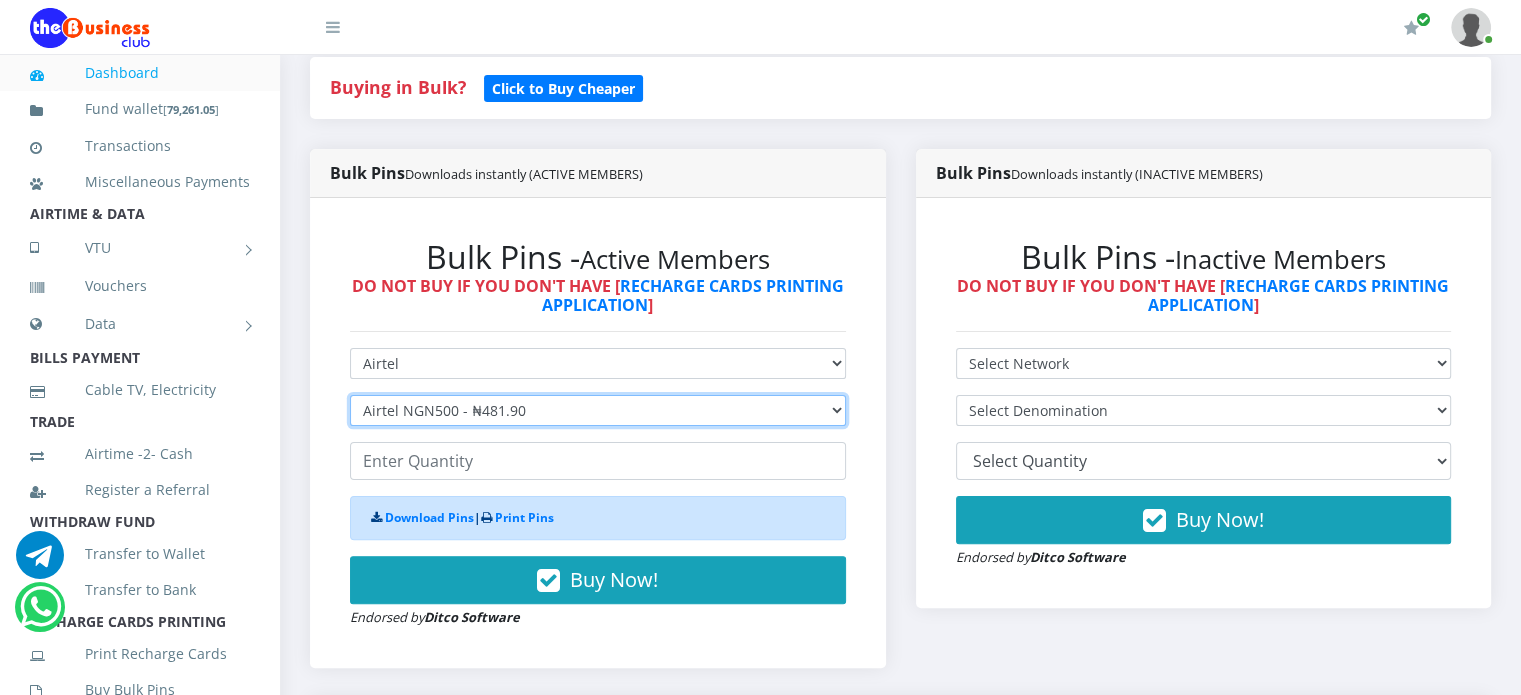 click on "Select Denomination Airtel NGN100 - ₦96.38 Airtel NGN200 - ₦192.76 Airtel NGN500 - ₦481.90 Airtel NGN1000 - ₦963.80" at bounding box center (598, 410) 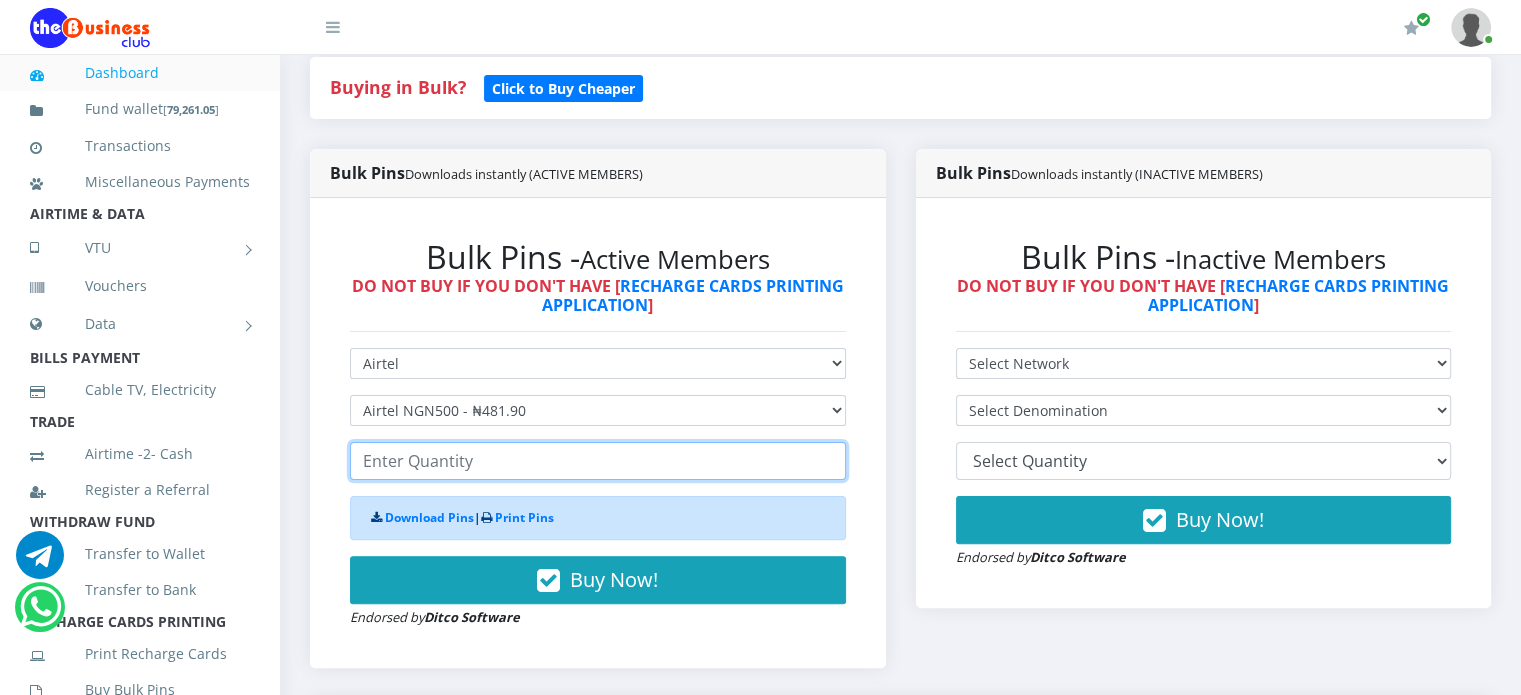 click at bounding box center (598, 461) 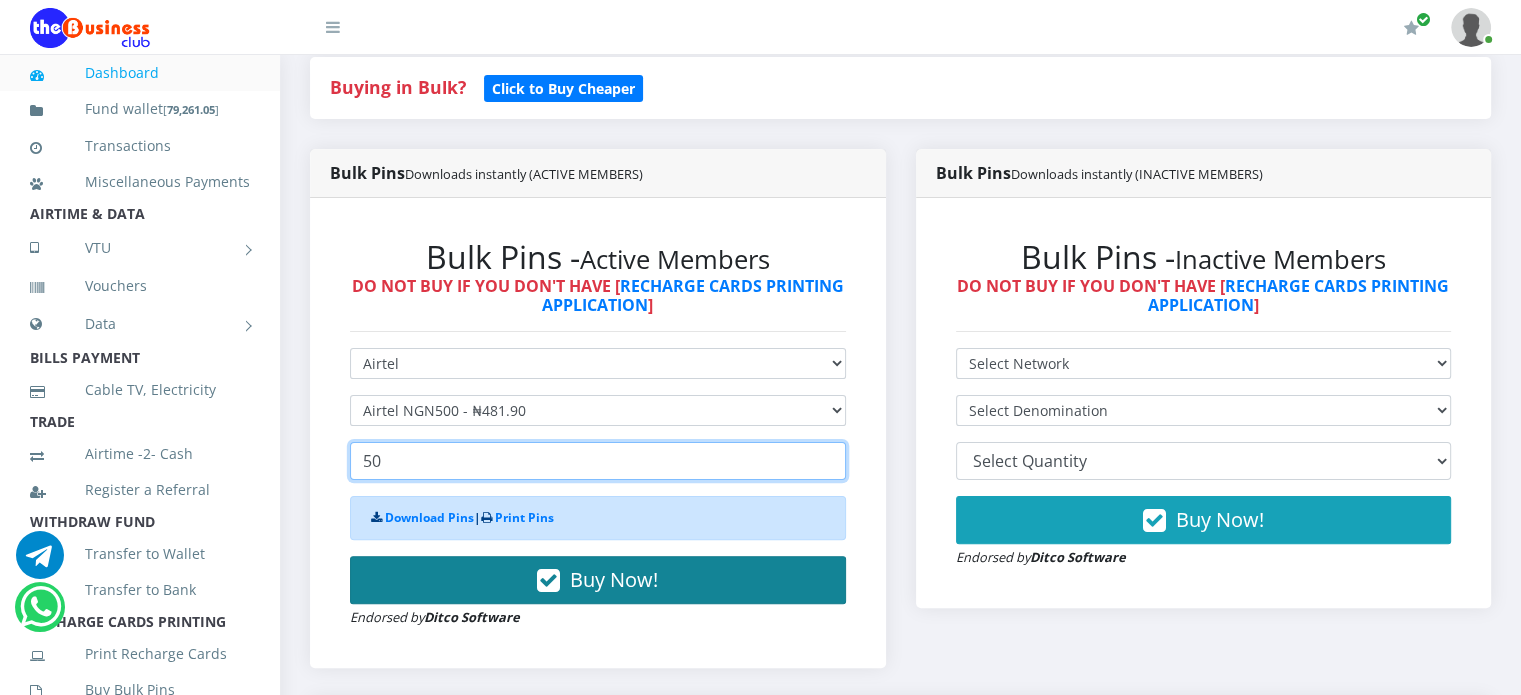 type on "50" 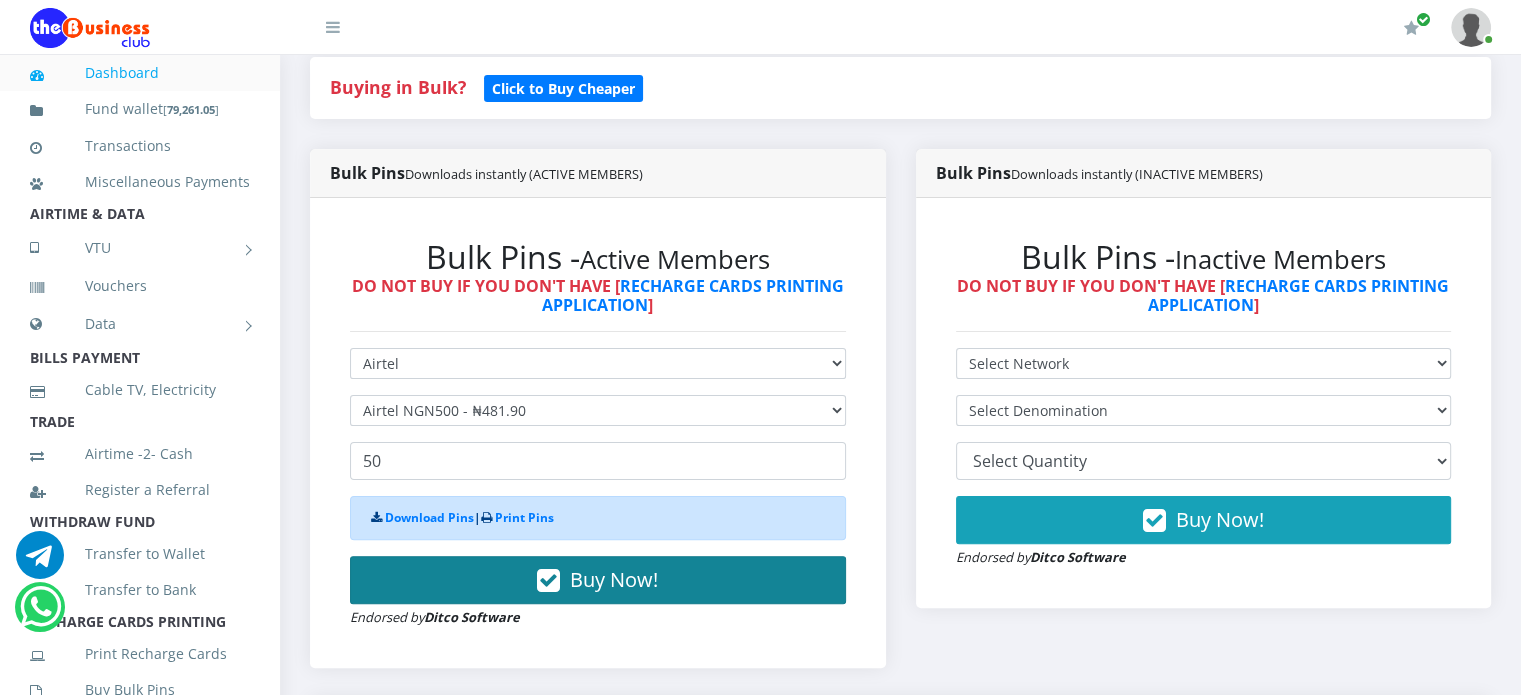 click on "Buy Now!" at bounding box center (598, 580) 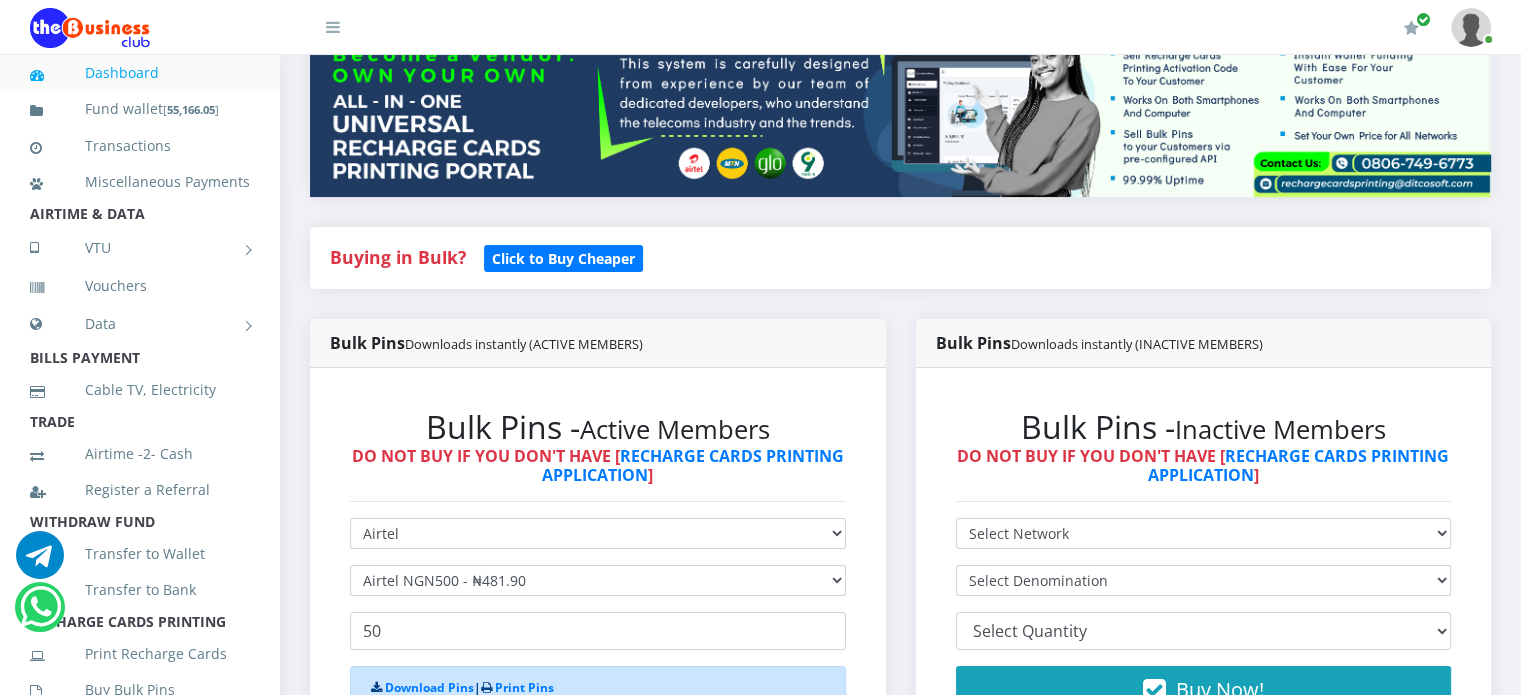 scroll, scrollTop: 211, scrollLeft: 0, axis: vertical 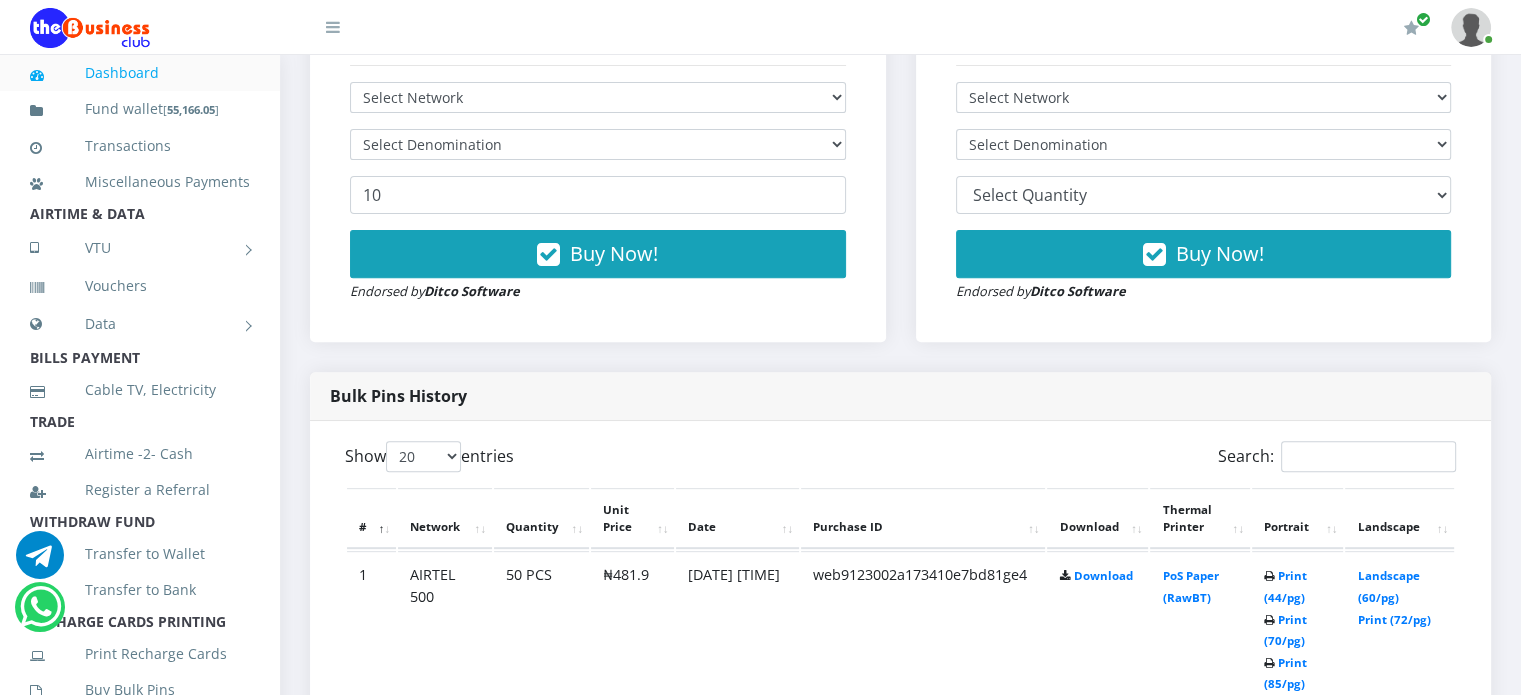 click on "Bulk Pins -  Active Members
DO NOT BUY IF YOU DON'T HAVE [ RECHARGE CARDS PRINTING APPLICATION ]
Select Network
MTN
Globacom
9Mobile
Airtel
Select Denomination
10 Buy Now!" at bounding box center [598, 137] 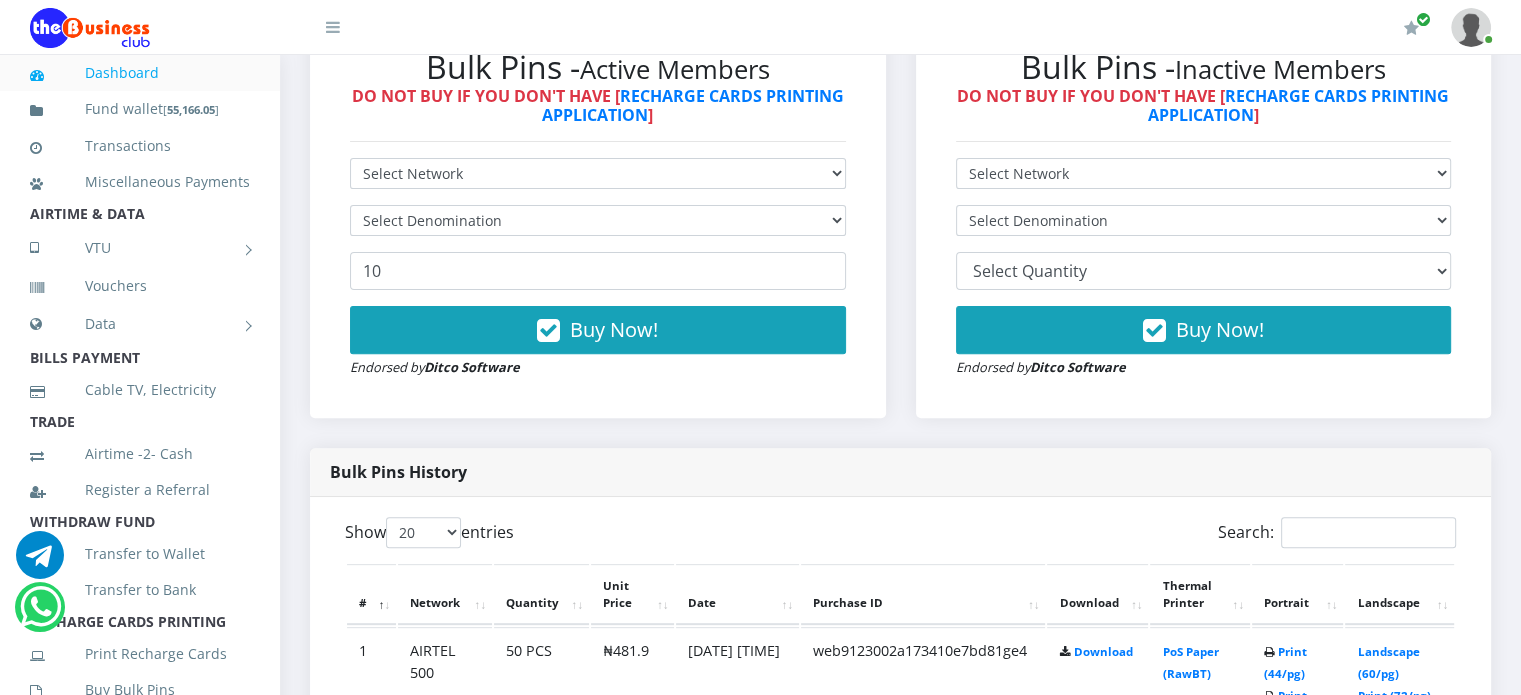 scroll, scrollTop: 620, scrollLeft: 0, axis: vertical 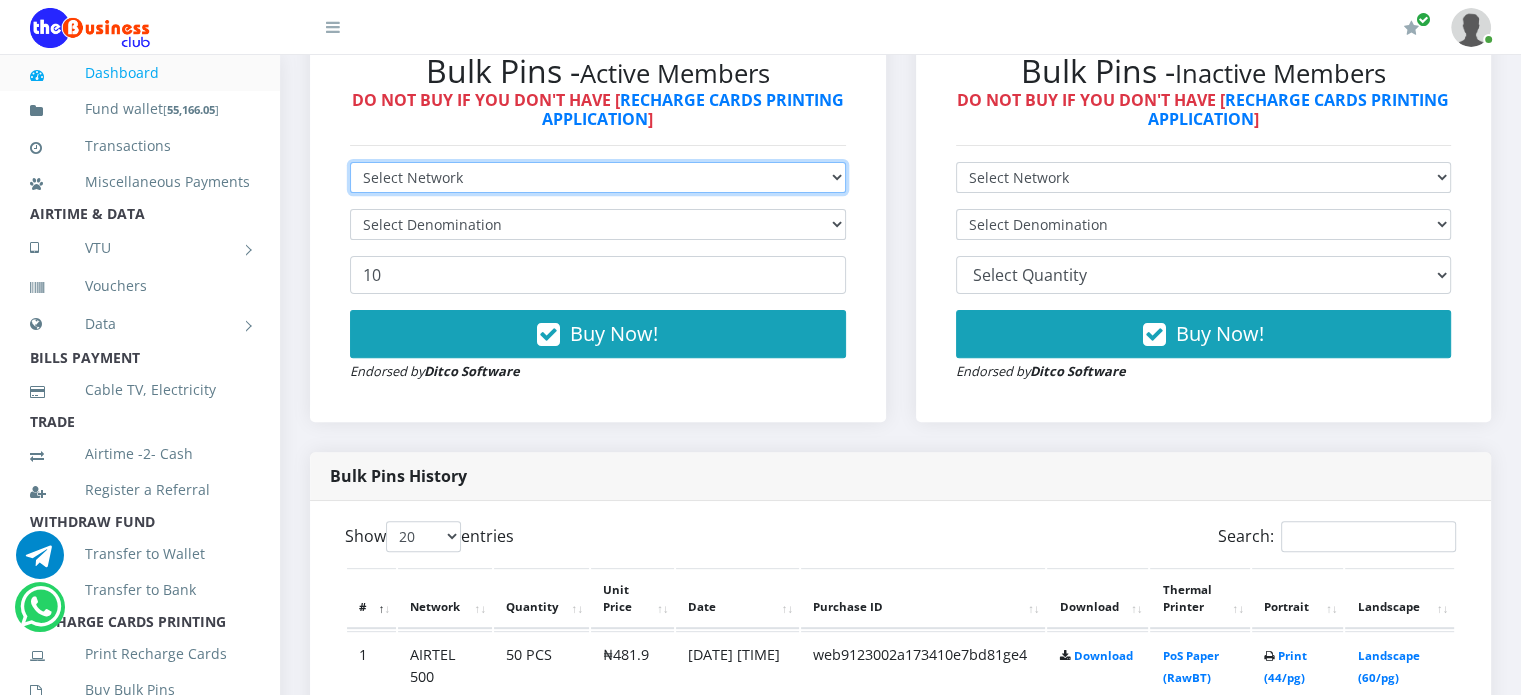 click on "Select Network
MTN
Globacom
9Mobile
Airtel" at bounding box center [598, 177] 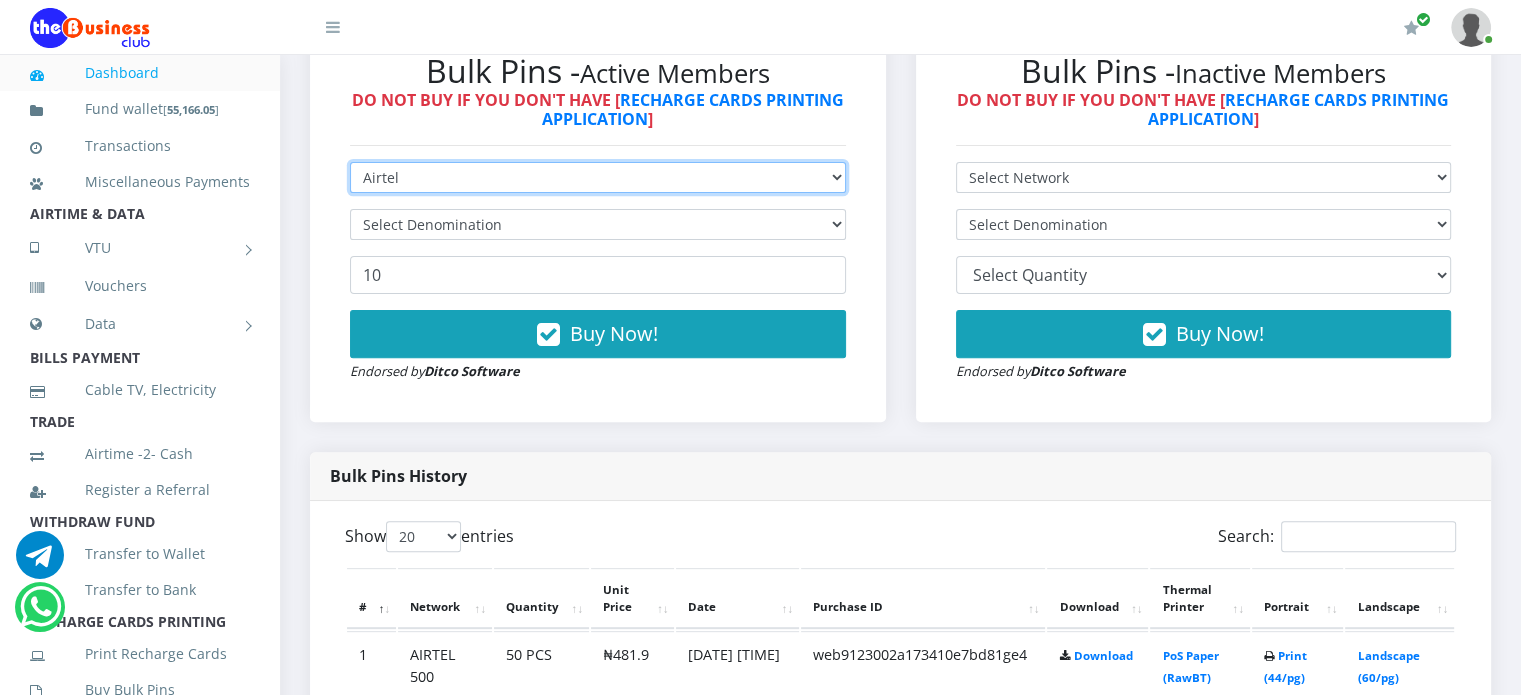click on "Select Network
MTN
Globacom
9Mobile
Airtel" at bounding box center [598, 177] 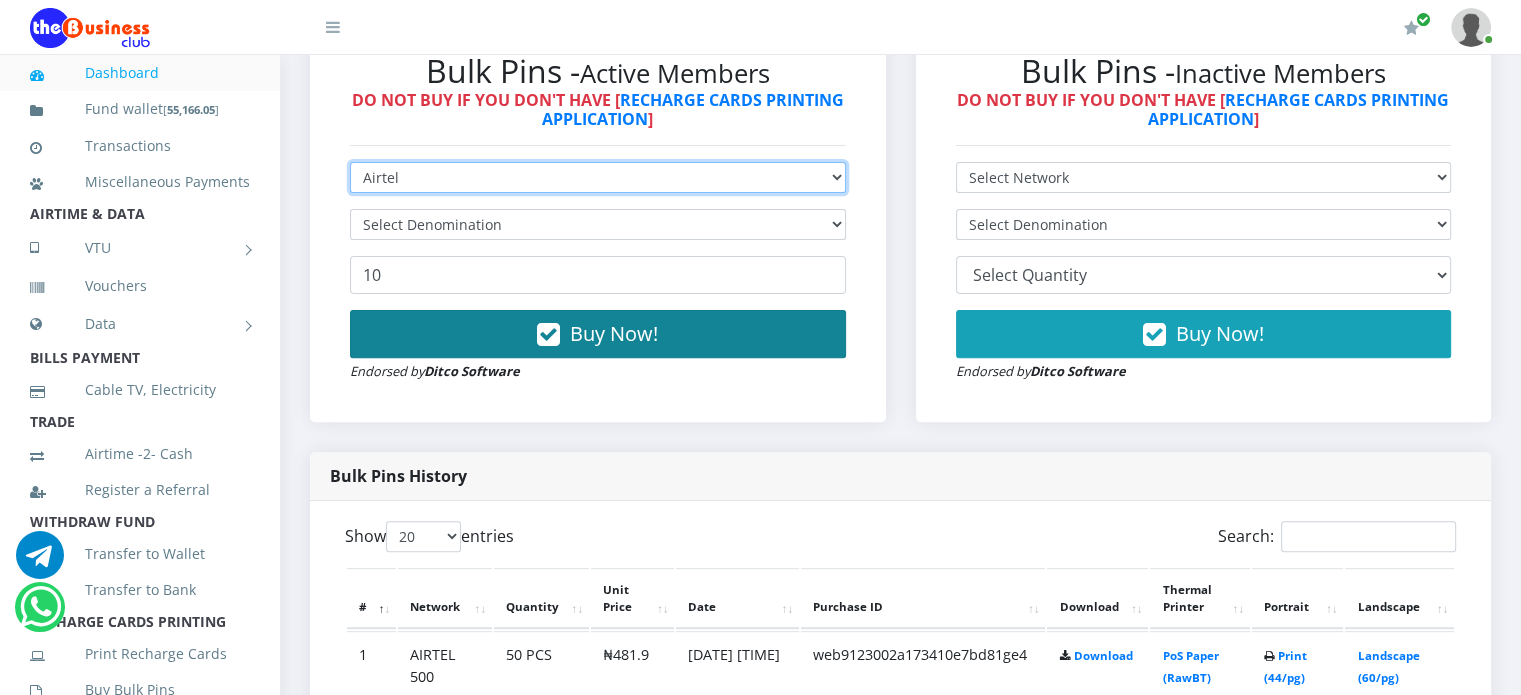 type 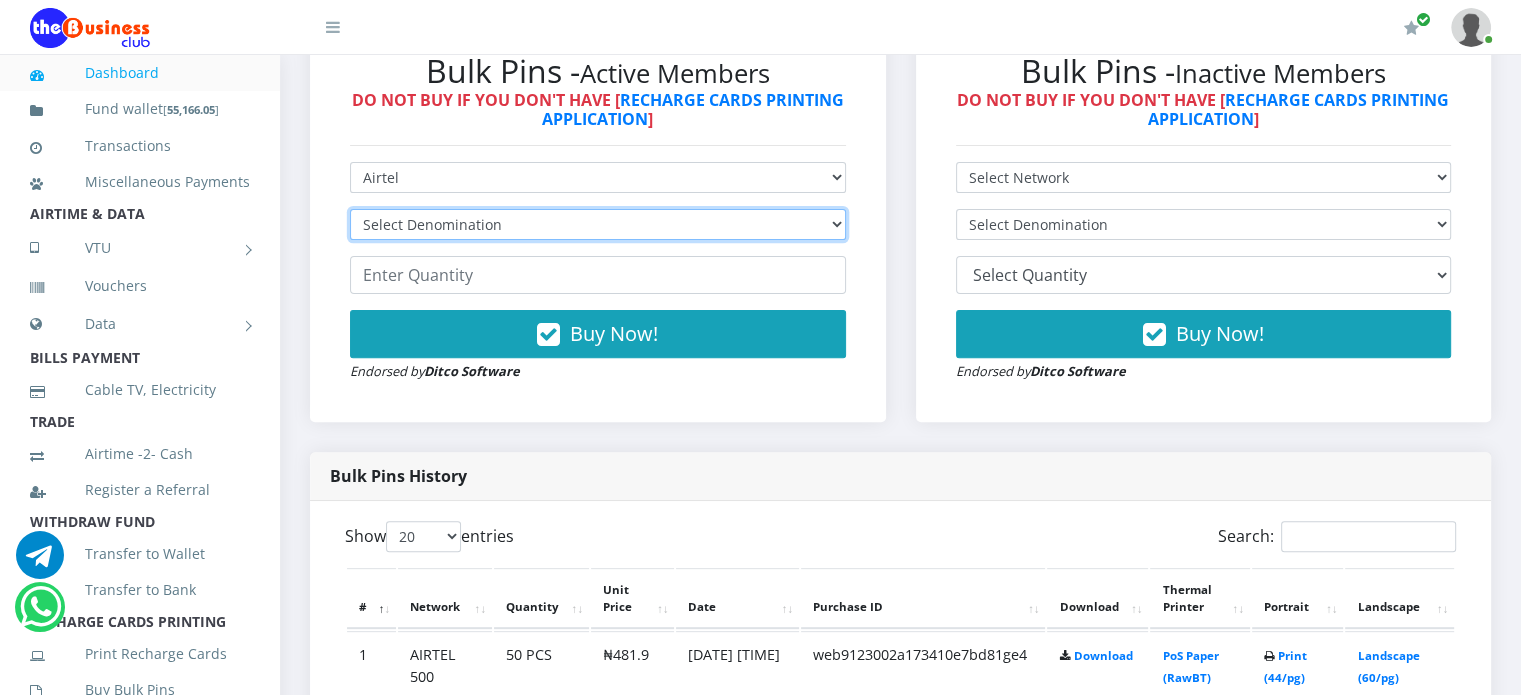 click on "Select Denomination Airtel NGN100 - ₦96.38 Airtel NGN200 - ₦192.76 Airtel NGN500 - ₦481.90 Airtel NGN1000 - ₦963.80" at bounding box center [598, 224] 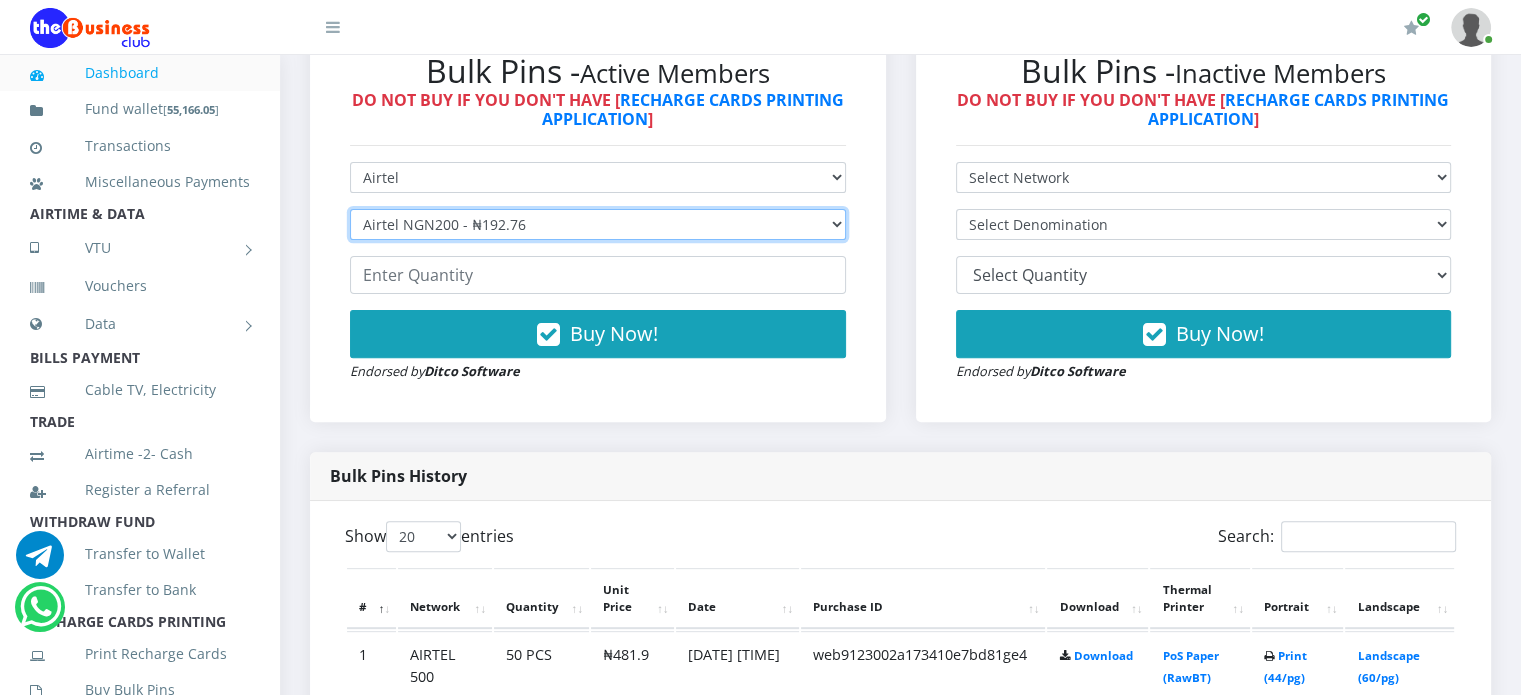 click on "Select Denomination Airtel NGN100 - ₦96.38 Airtel NGN200 - ₦192.76 Airtel NGN500 - ₦481.90 Airtel NGN1000 - ₦963.80" at bounding box center (598, 224) 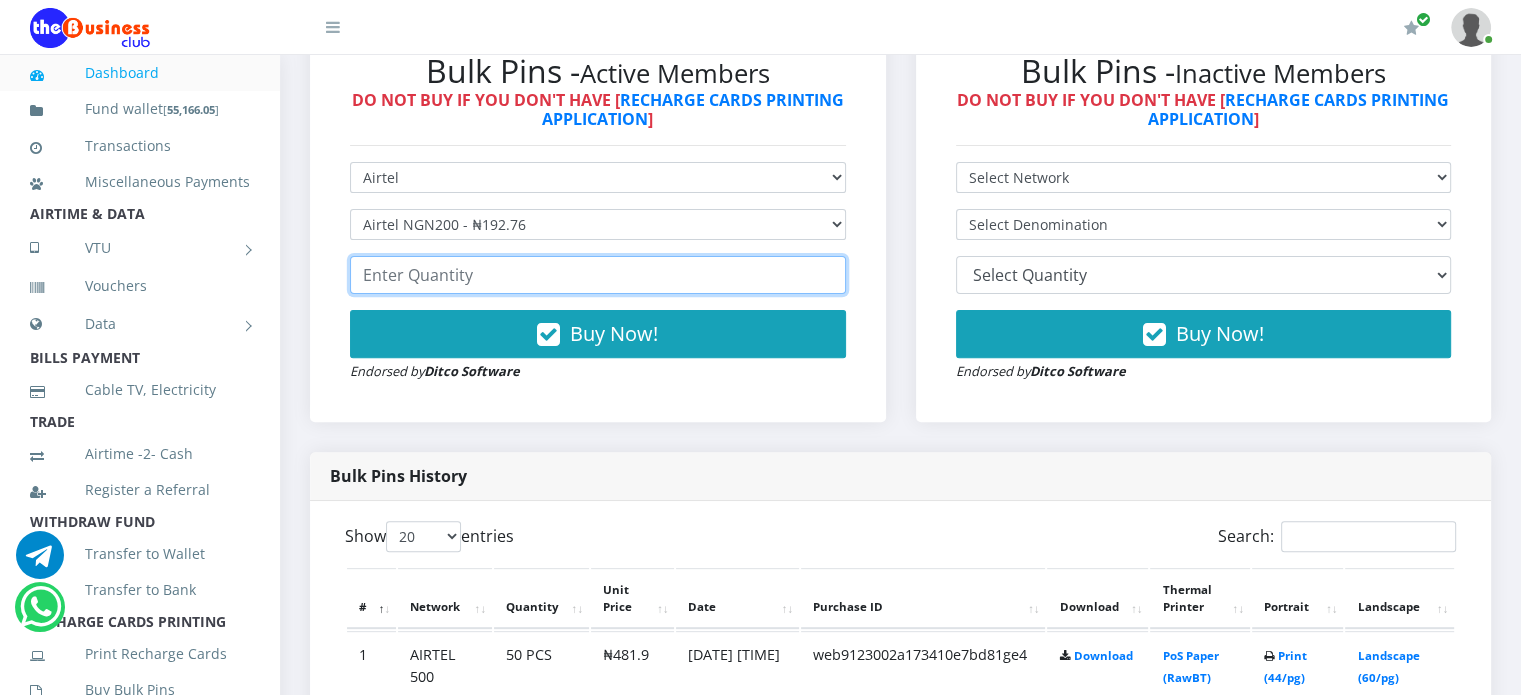 click at bounding box center (598, 275) 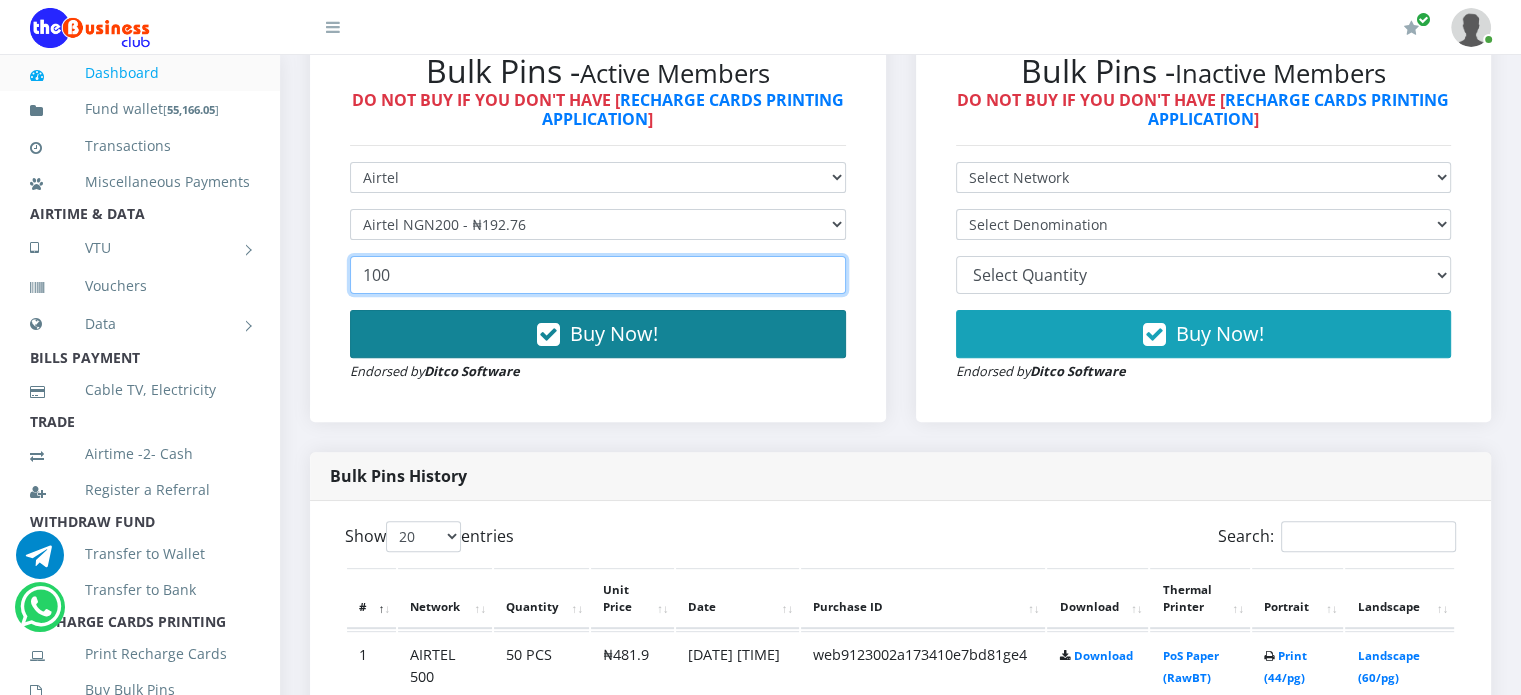type on "100" 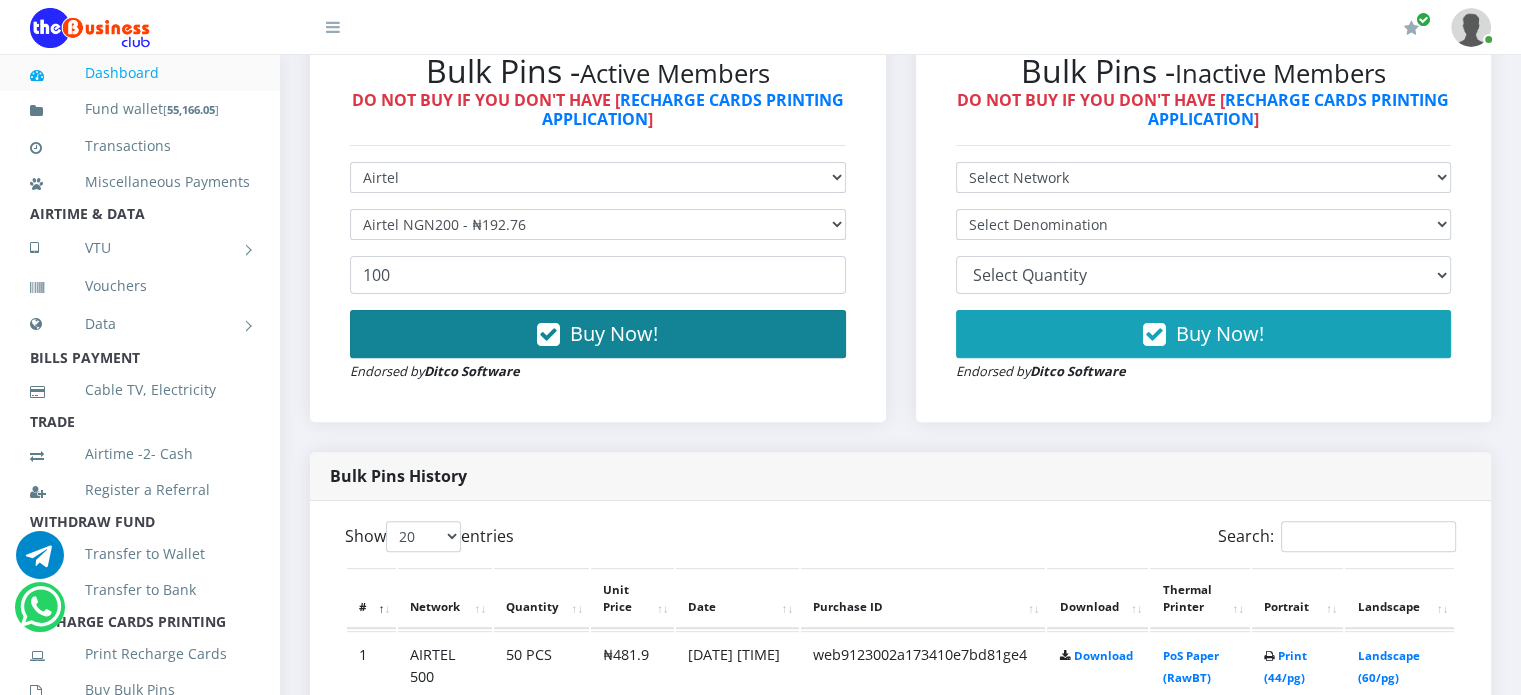 click on "Buy Now!" at bounding box center (598, 334) 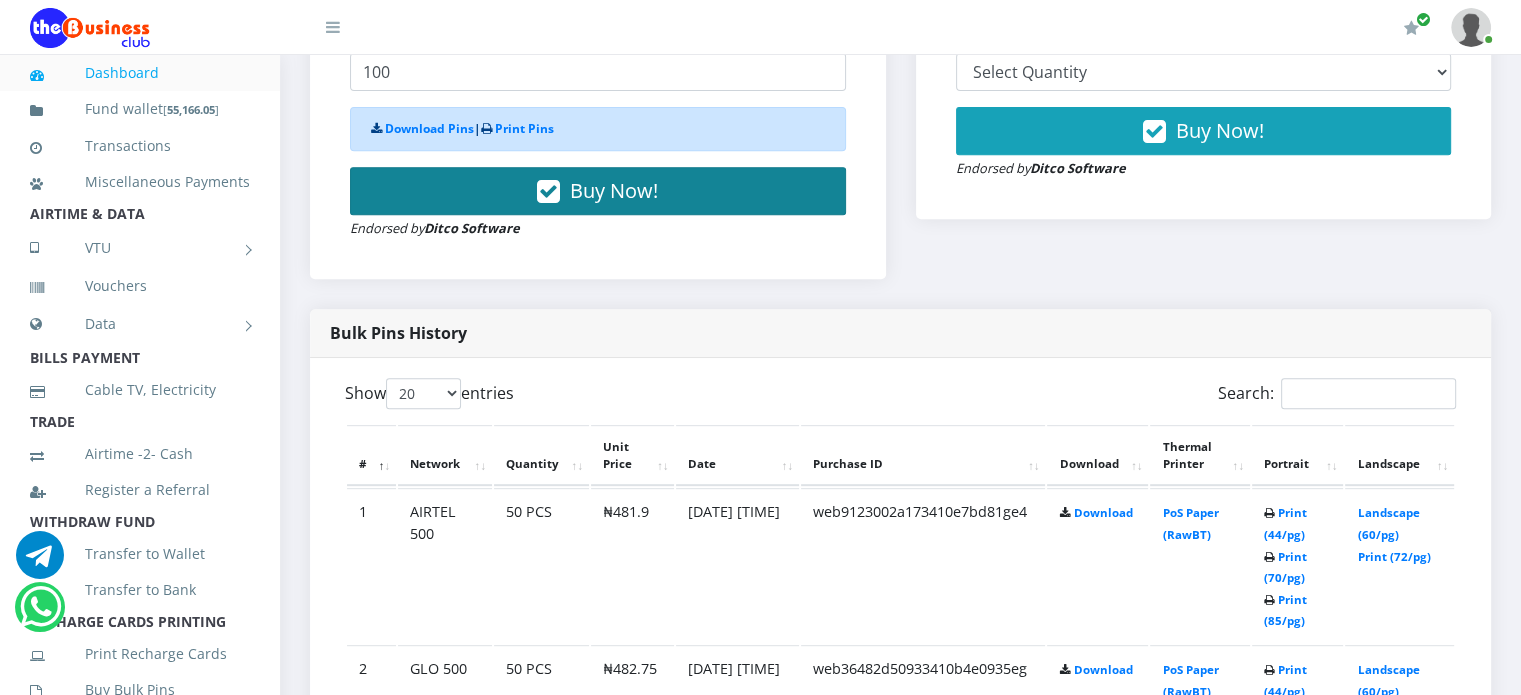 scroll, scrollTop: 827, scrollLeft: 0, axis: vertical 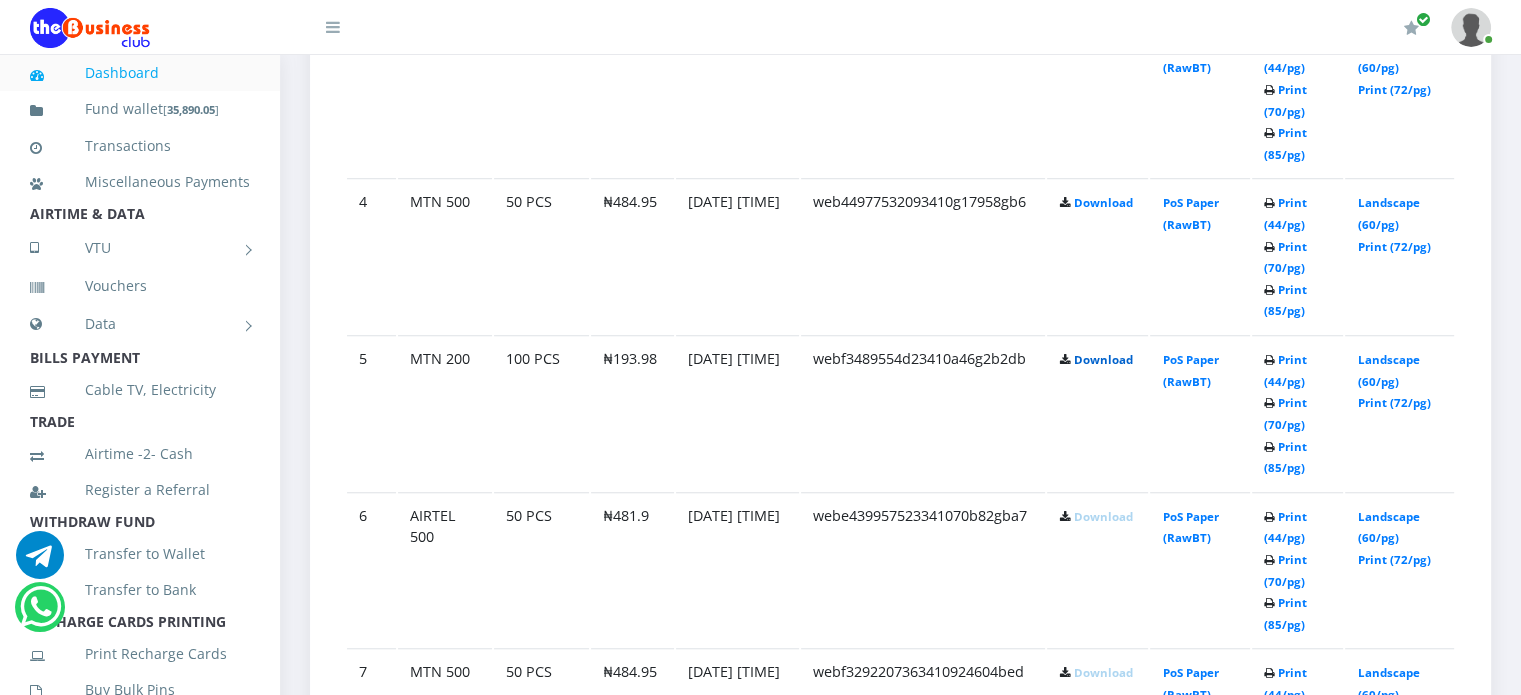 click on "Download" at bounding box center [1102, 359] 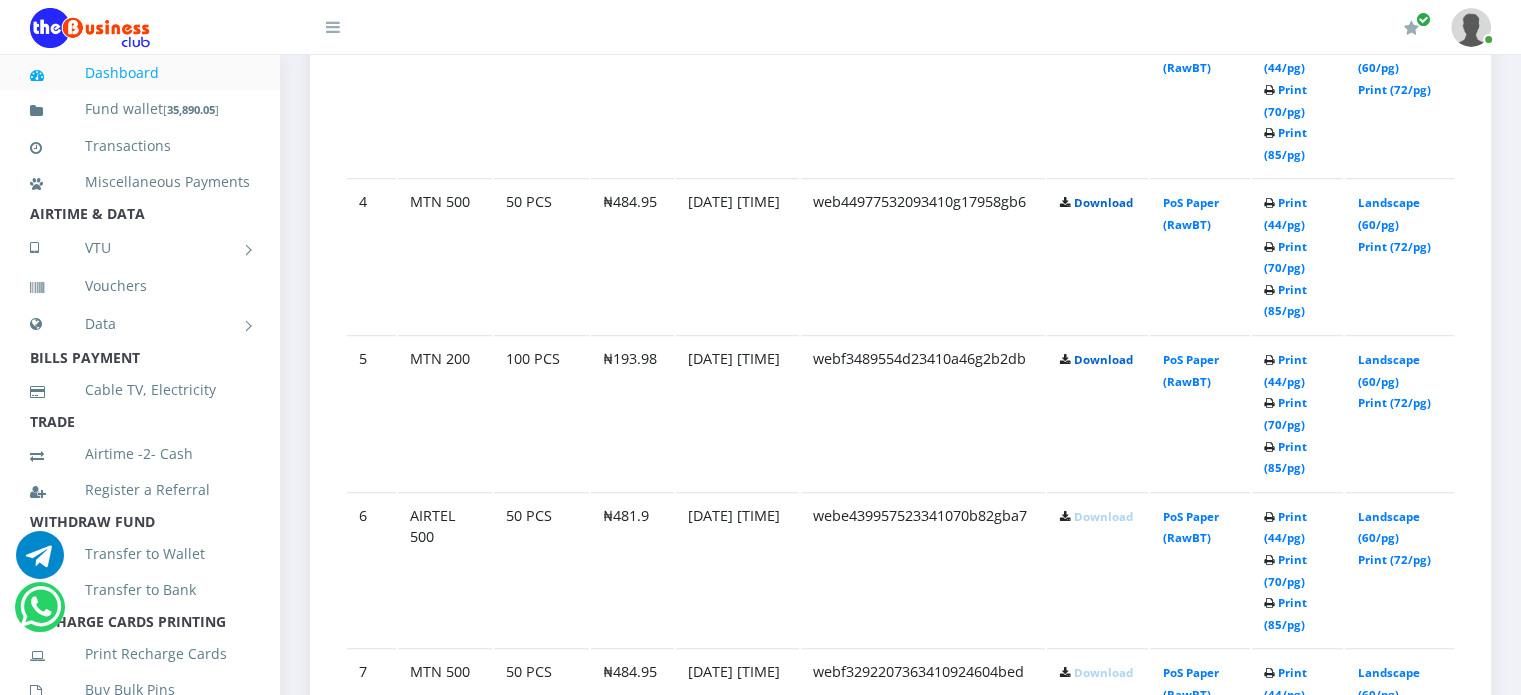 scroll, scrollTop: 1539, scrollLeft: 0, axis: vertical 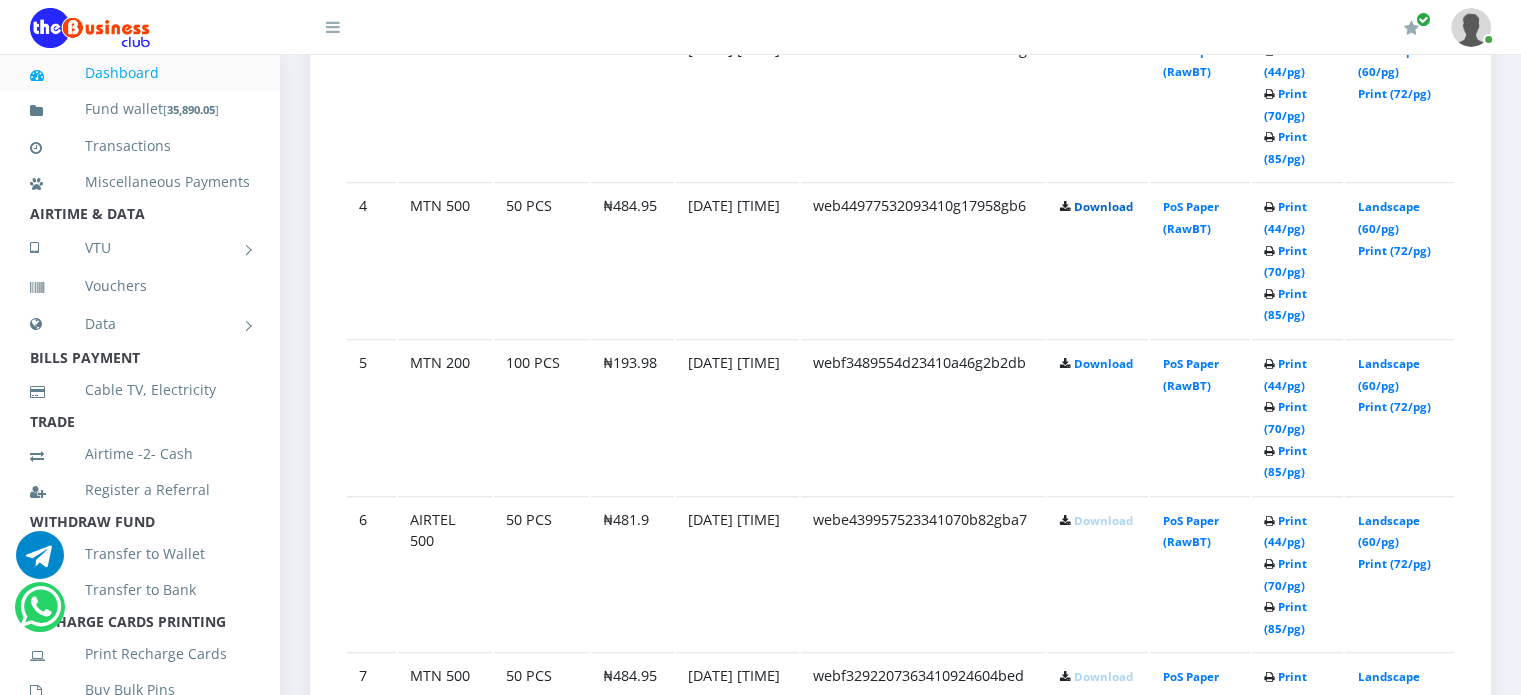 click on "Download" at bounding box center (1102, 206) 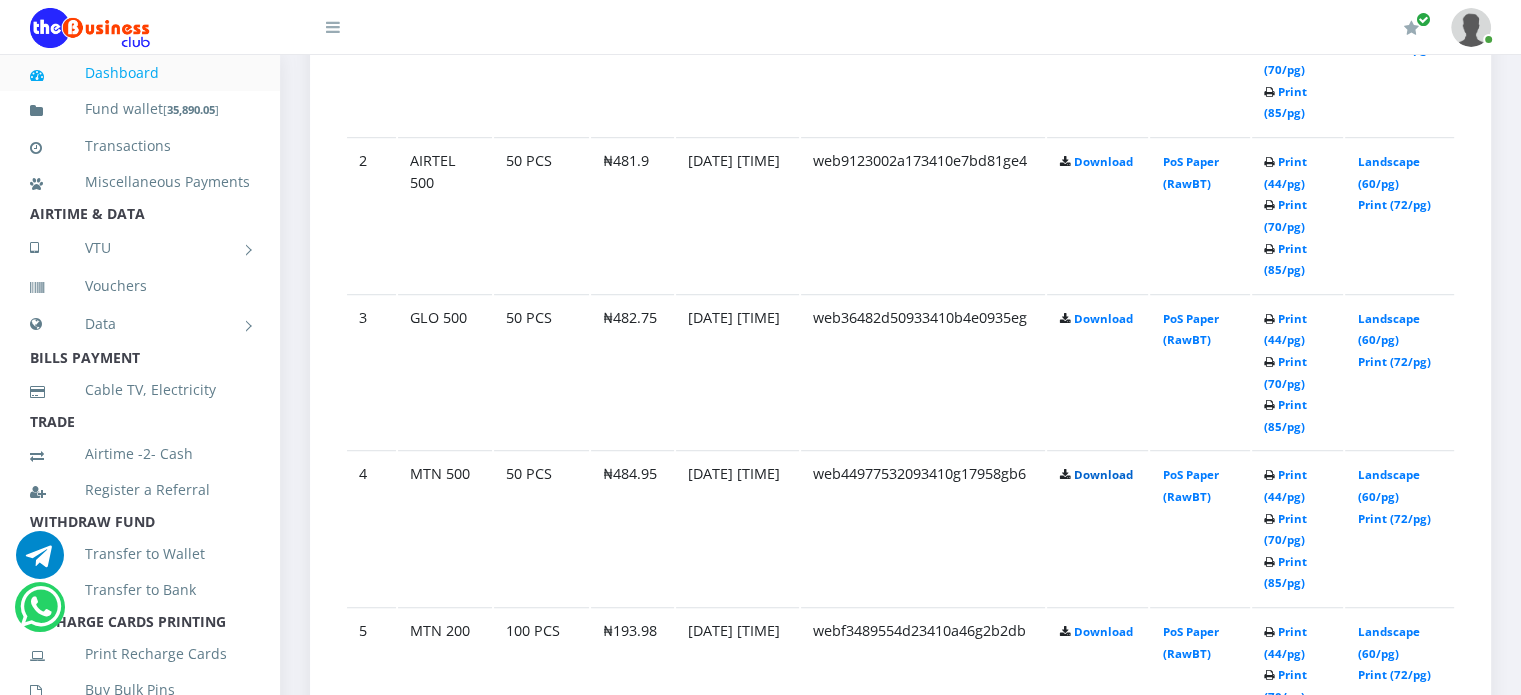 scroll, scrollTop: 1268, scrollLeft: 0, axis: vertical 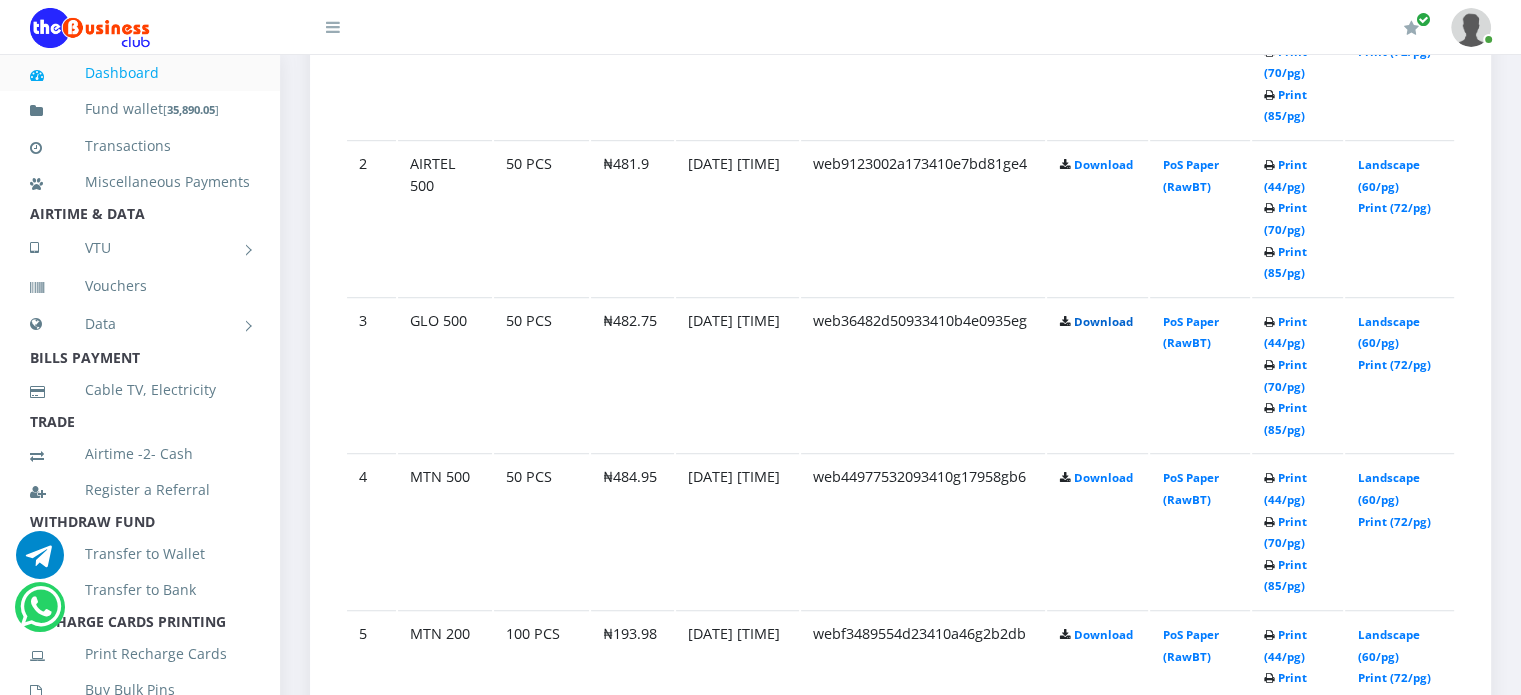 click on "Download" at bounding box center (1102, 321) 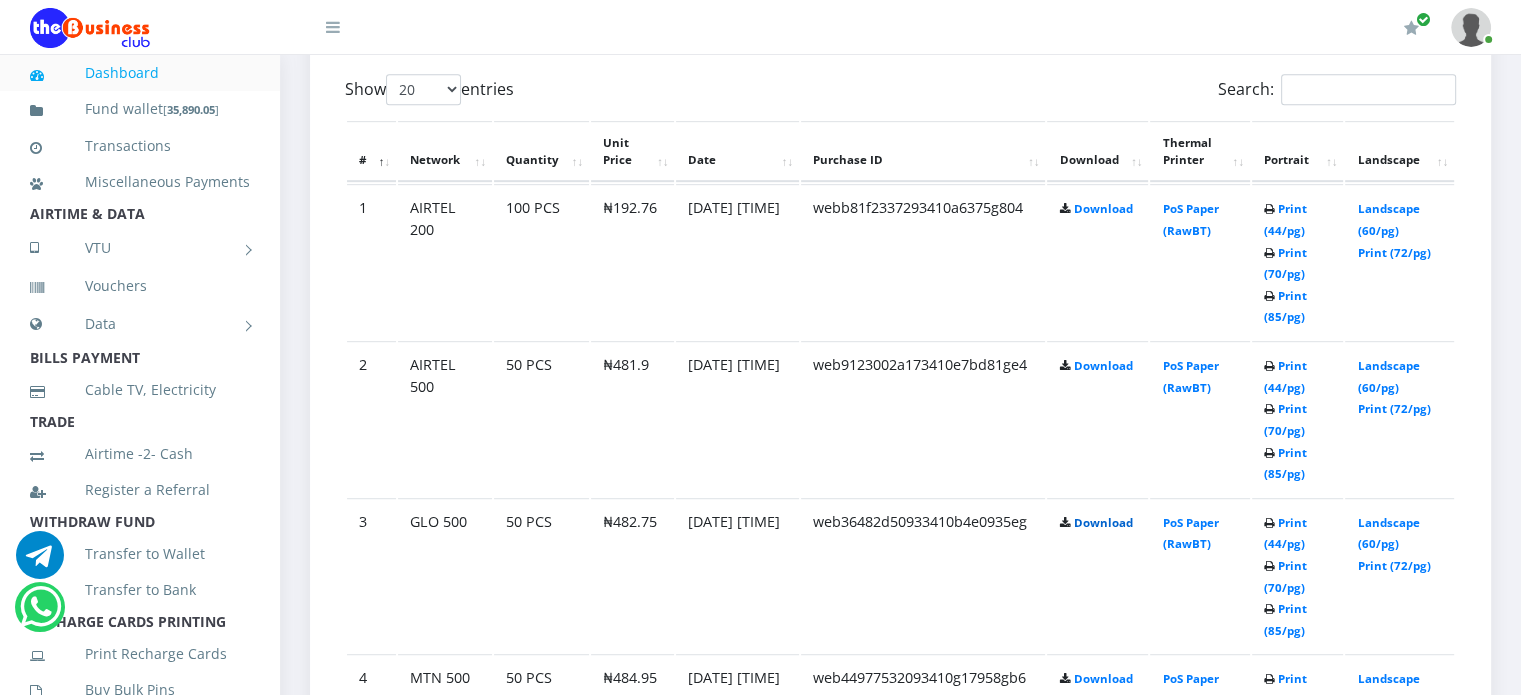 scroll, scrollTop: 1066, scrollLeft: 0, axis: vertical 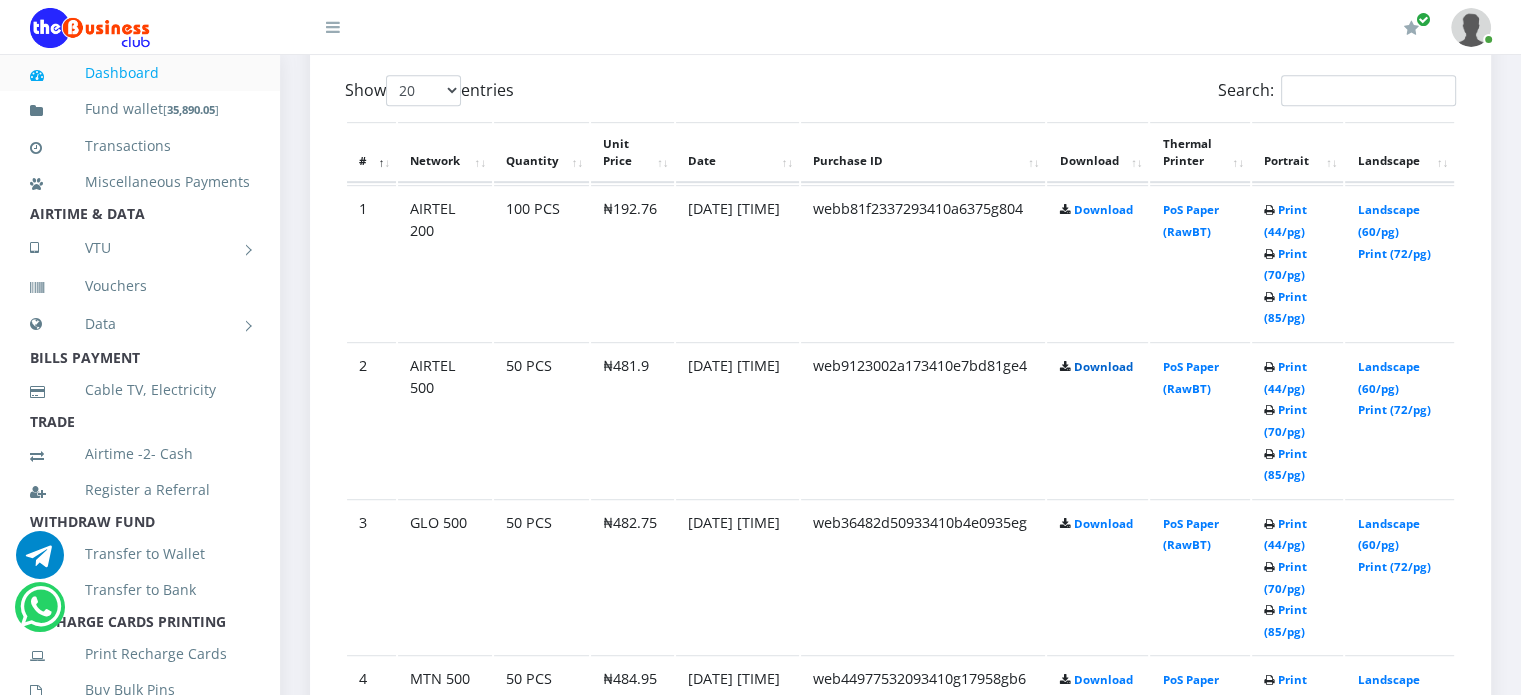 click on "Download" at bounding box center [1102, 366] 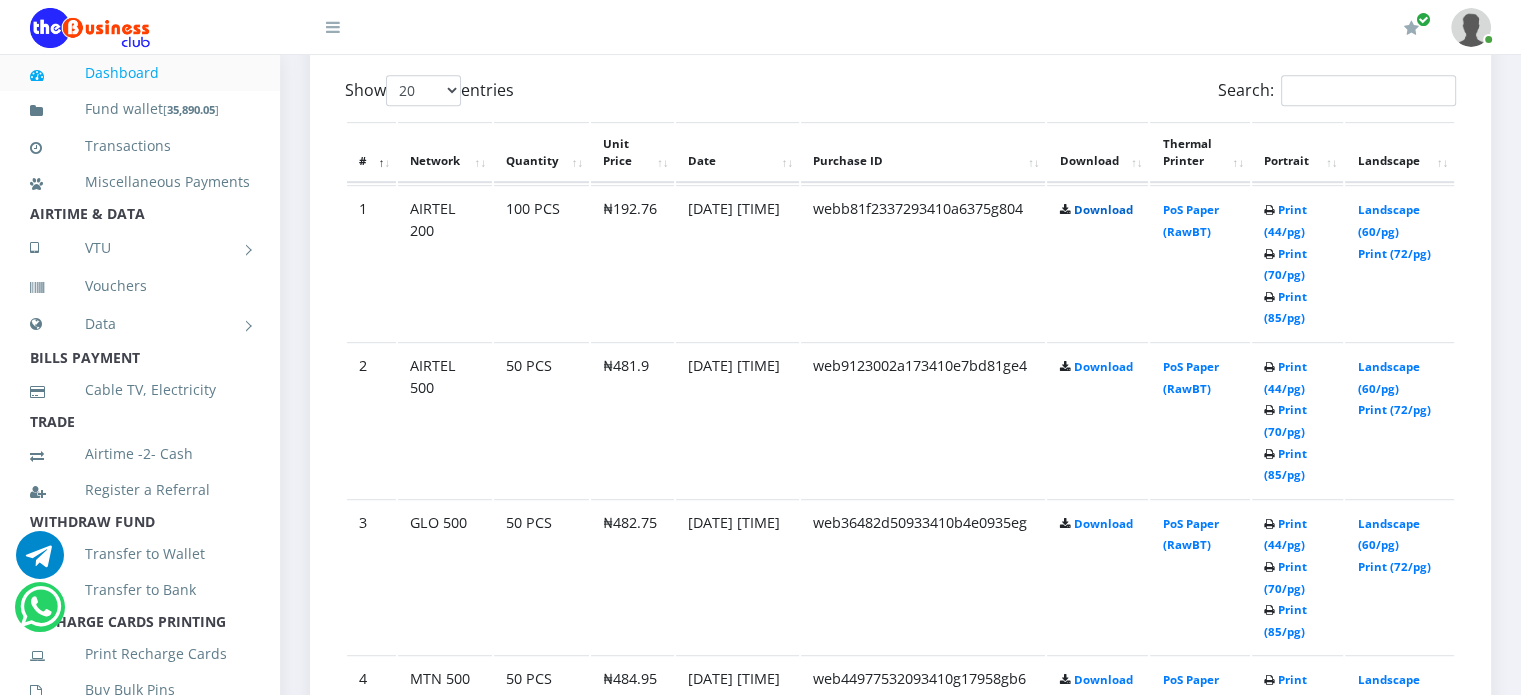 click on "Download" at bounding box center (1102, 209) 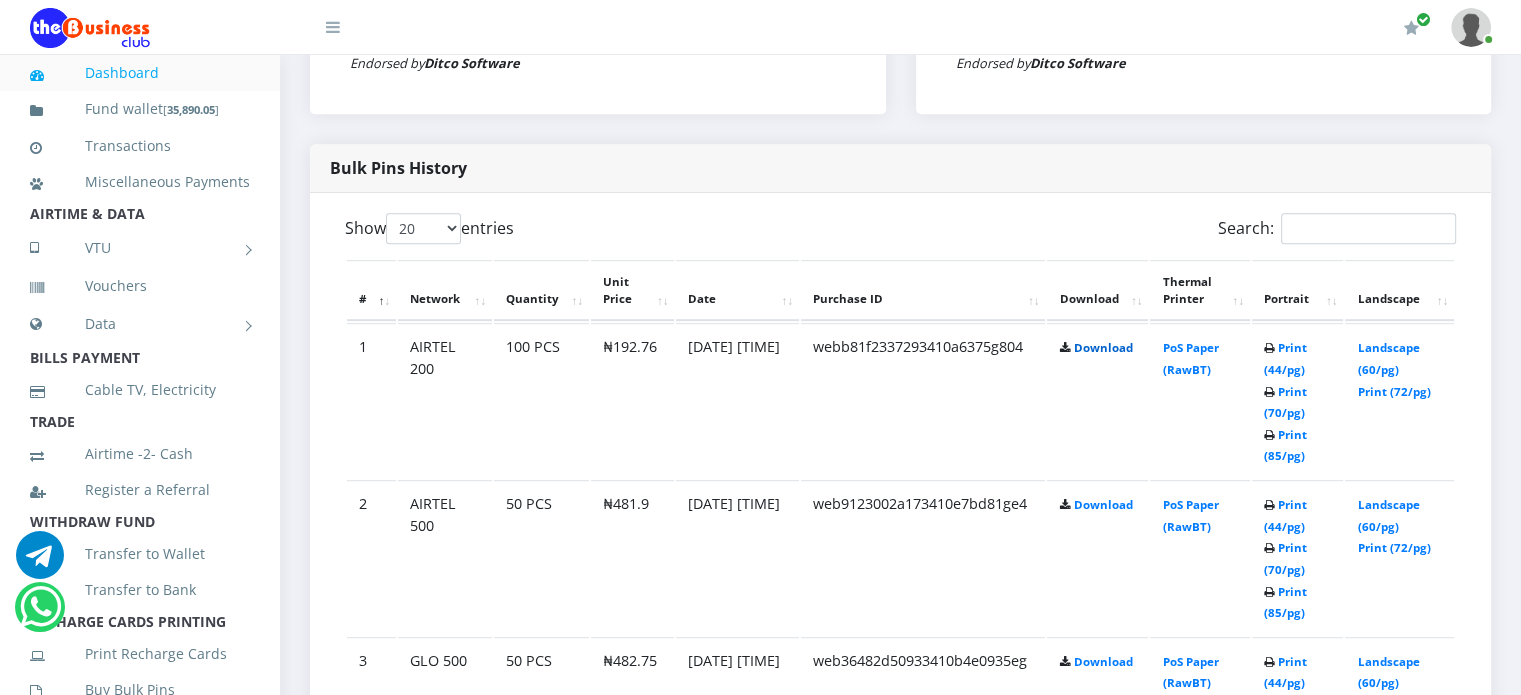 scroll, scrollTop: 926, scrollLeft: 0, axis: vertical 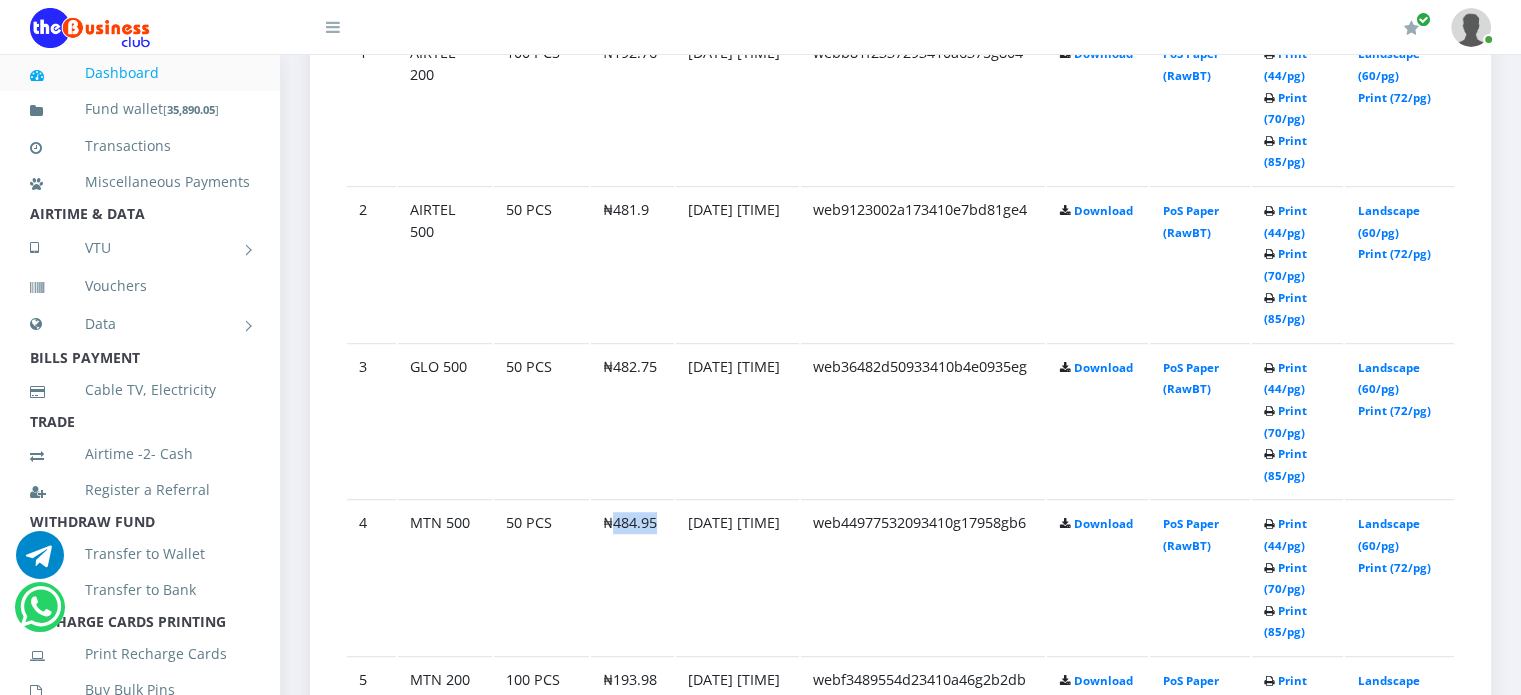 drag, startPoint x: 612, startPoint y: 541, endPoint x: 654, endPoint y: 545, distance: 42.190044 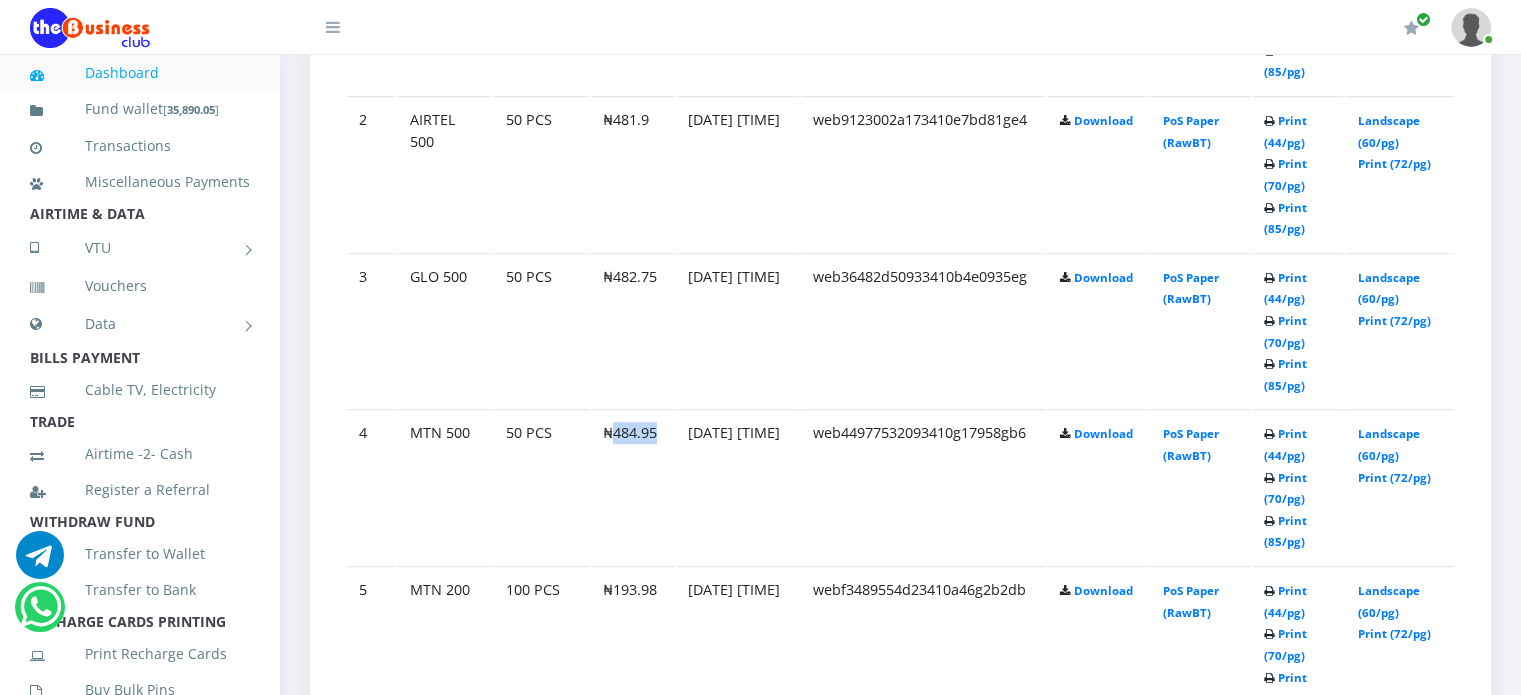 scroll, scrollTop: 1316, scrollLeft: 0, axis: vertical 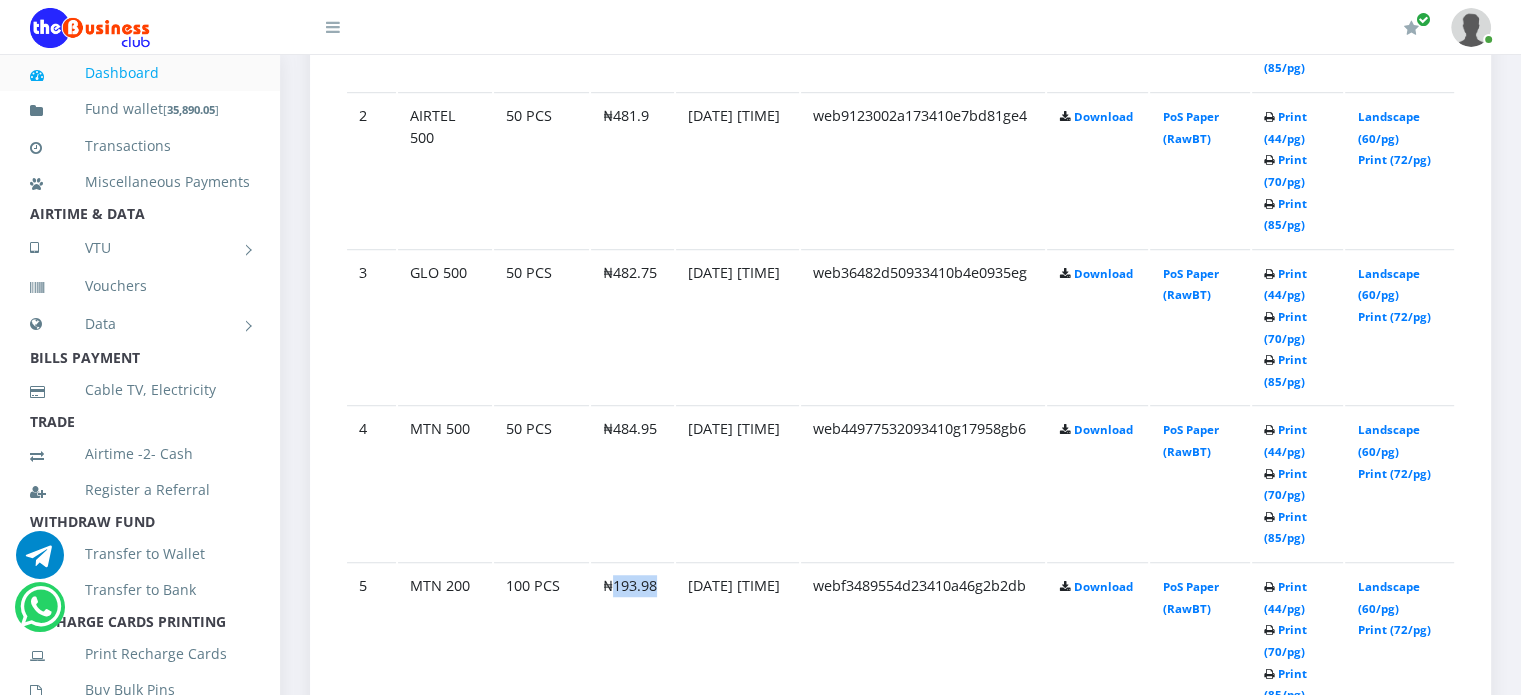 drag, startPoint x: 610, startPoint y: 607, endPoint x: 653, endPoint y: 602, distance: 43.289722 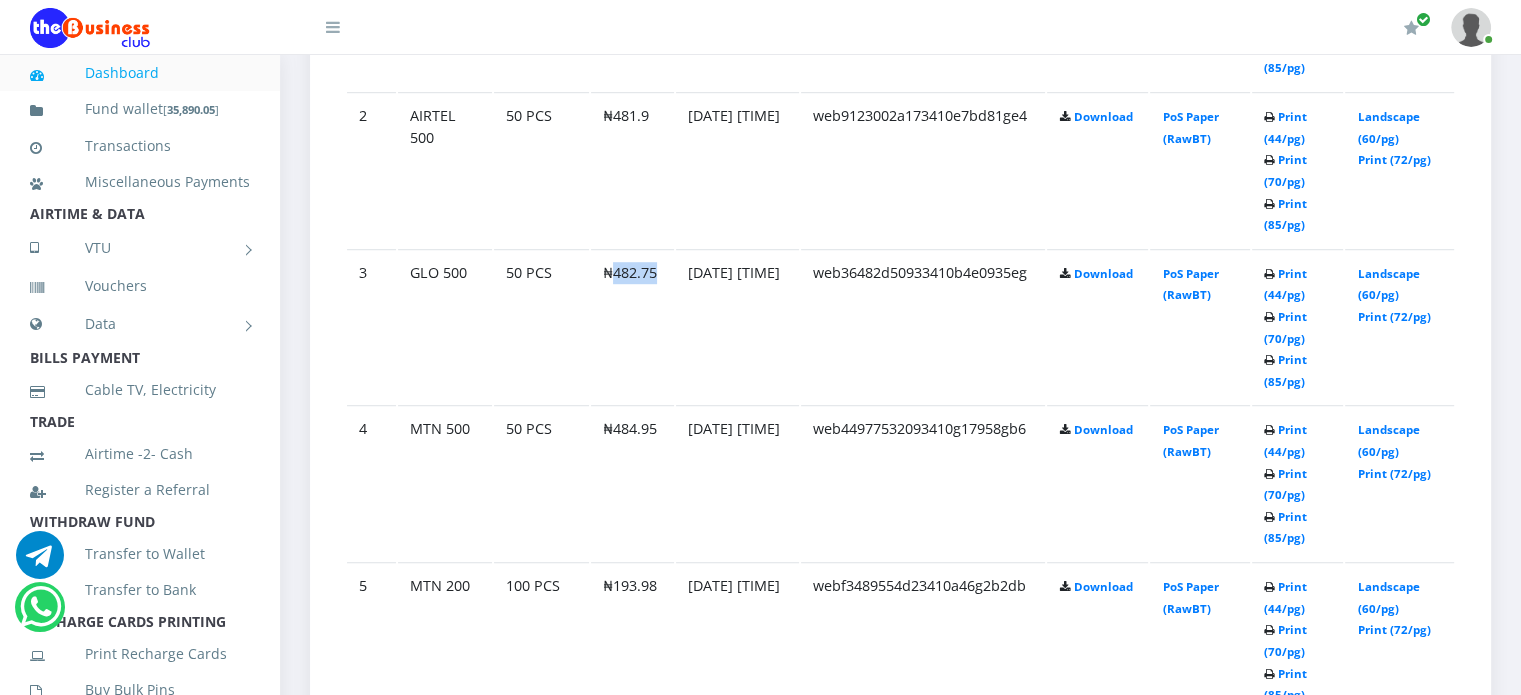 drag, startPoint x: 612, startPoint y: 287, endPoint x: 664, endPoint y: 291, distance: 52.153618 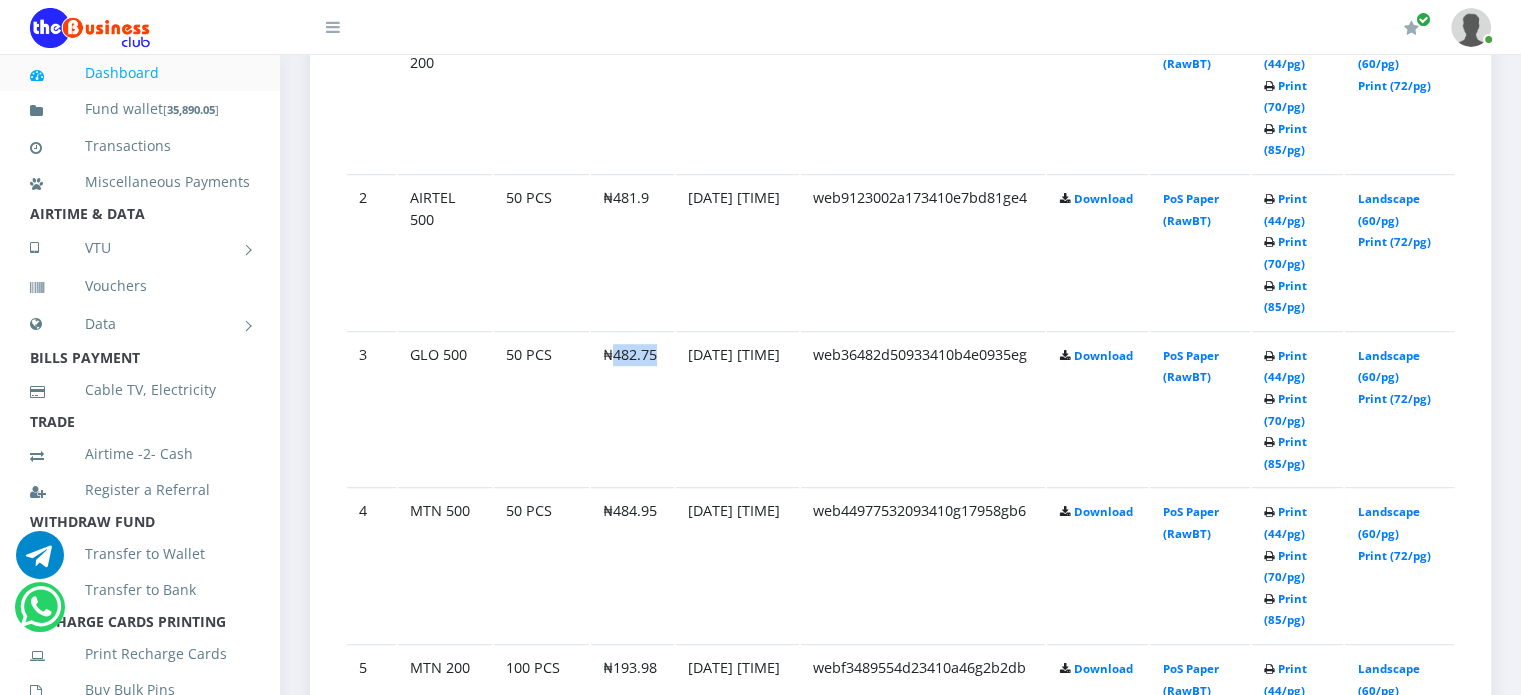 scroll, scrollTop: 1228, scrollLeft: 0, axis: vertical 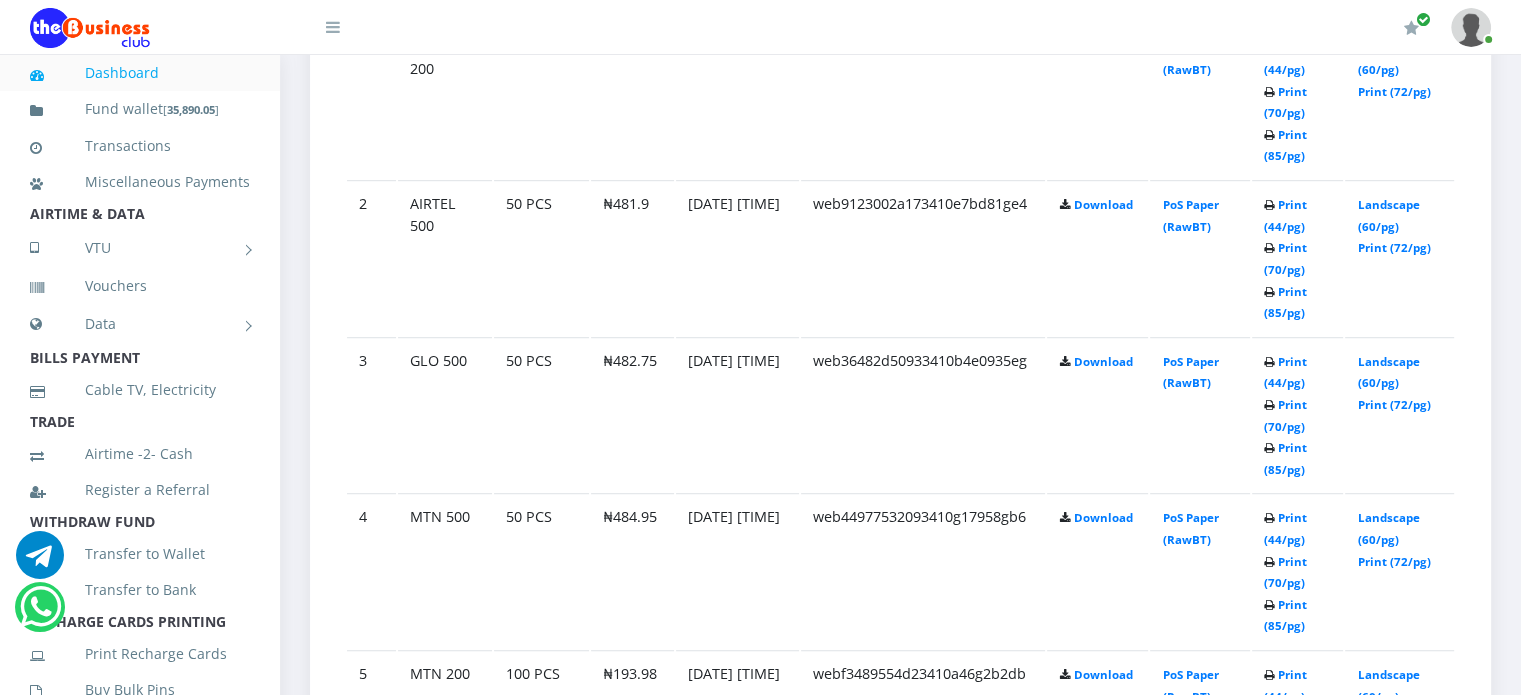 click on "₦481.9" at bounding box center (633, 257) 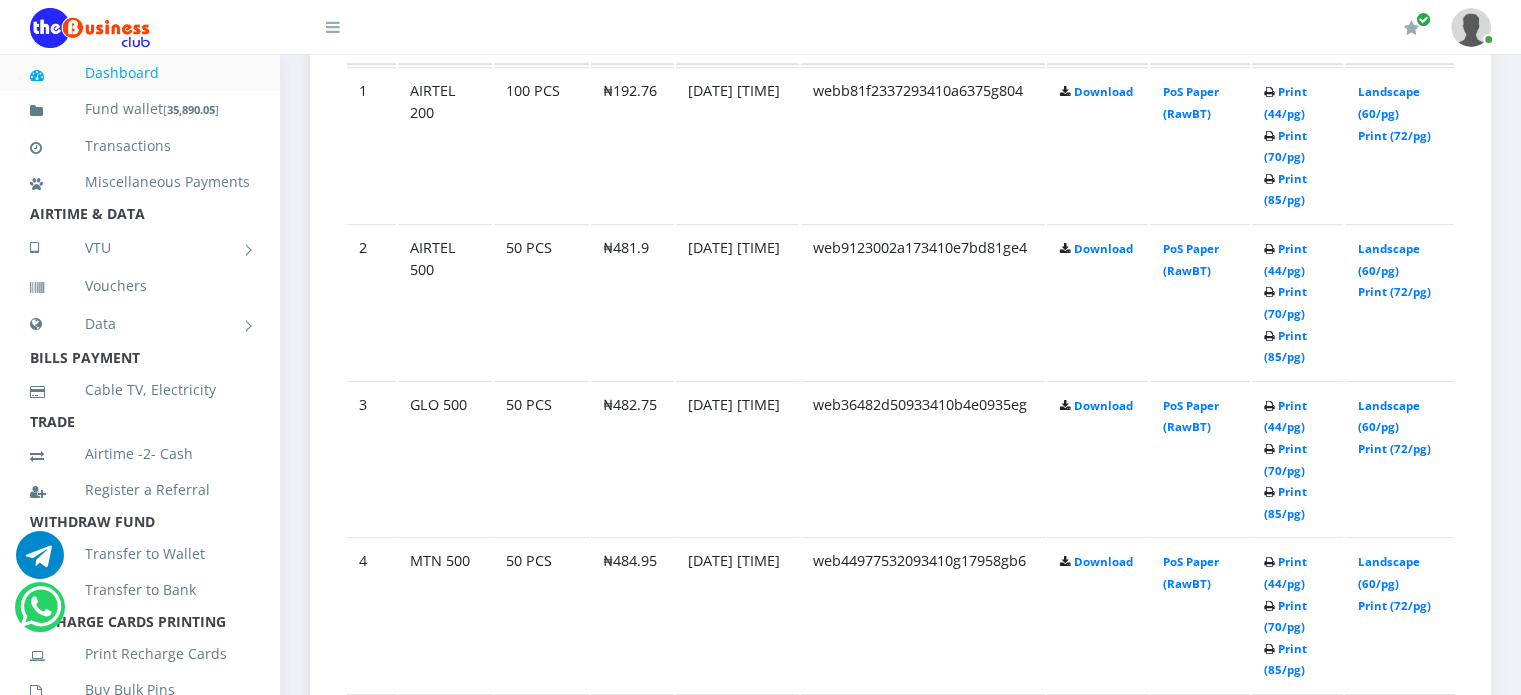 scroll, scrollTop: 1182, scrollLeft: 0, axis: vertical 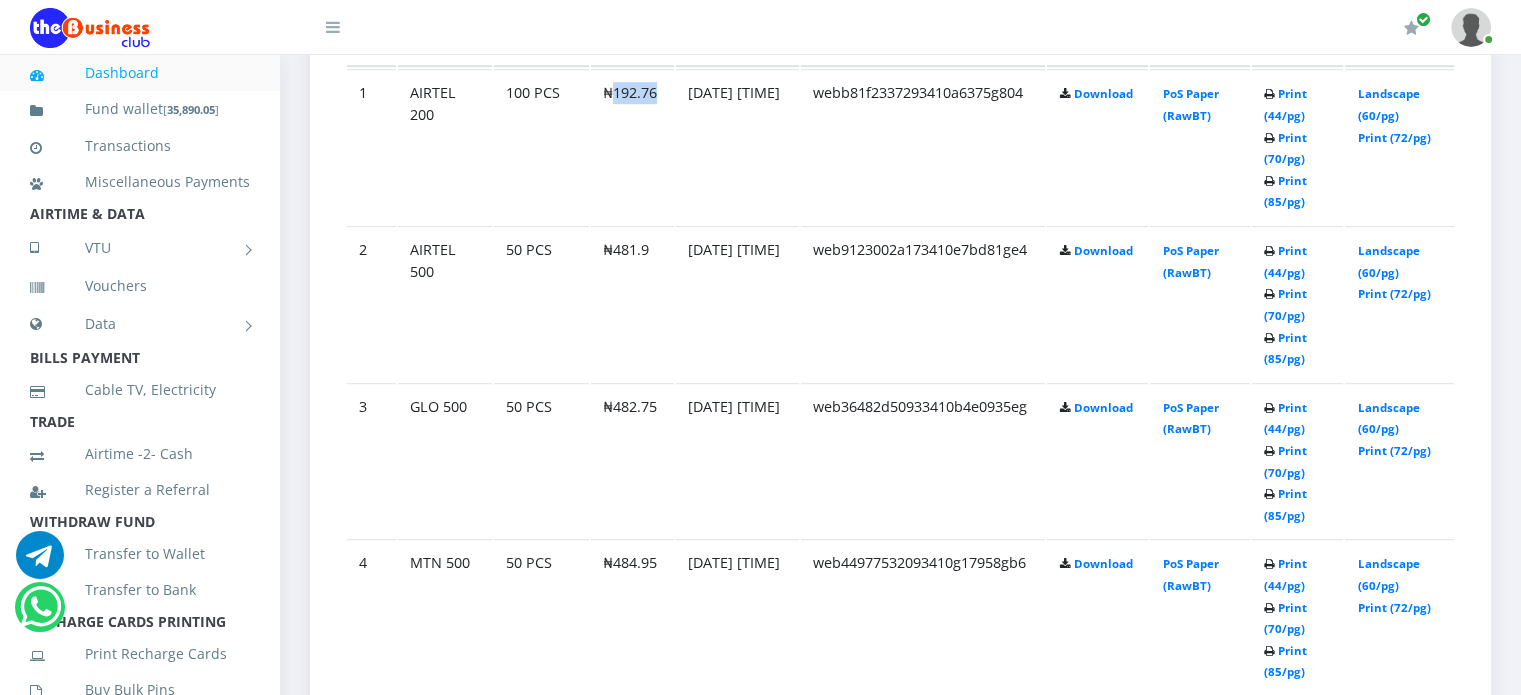 drag, startPoint x: 610, startPoint y: 111, endPoint x: 656, endPoint y: 113, distance: 46.043457 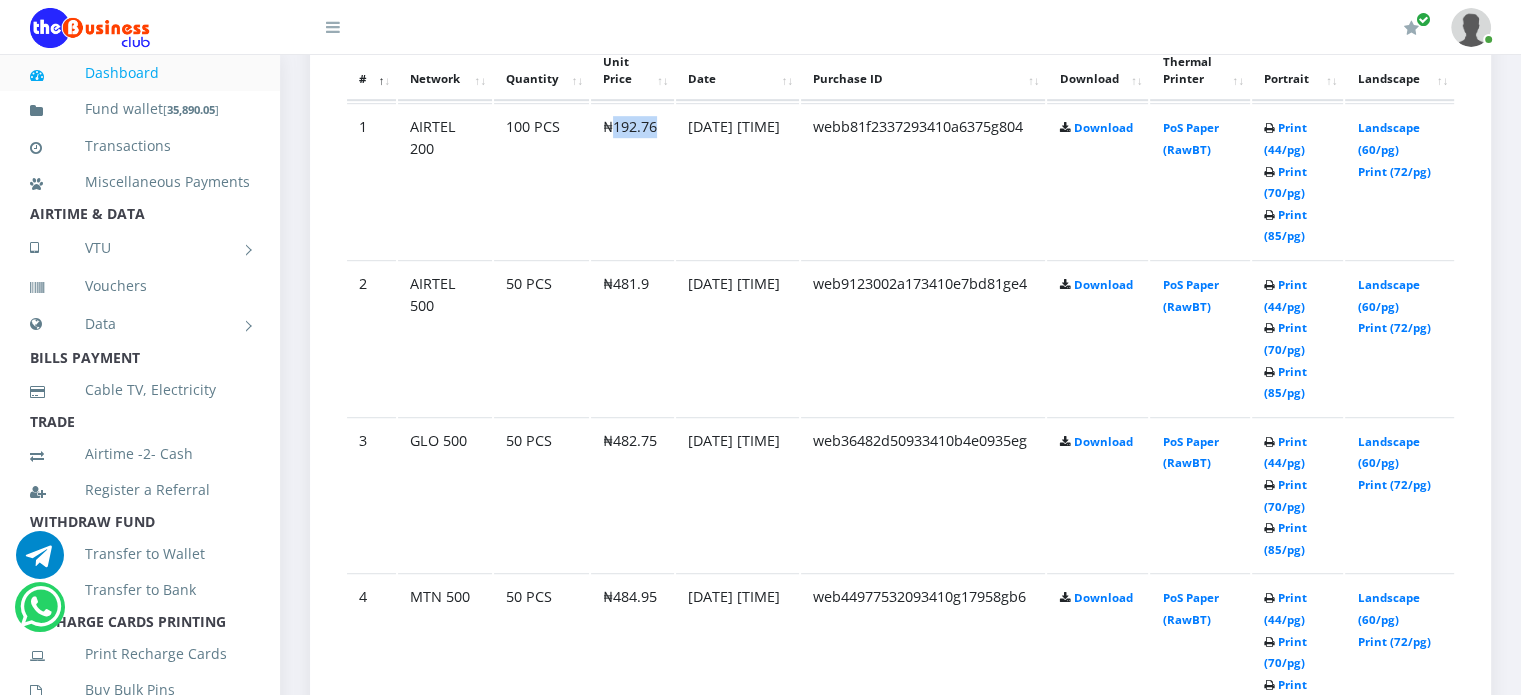 scroll, scrollTop: 1144, scrollLeft: 0, axis: vertical 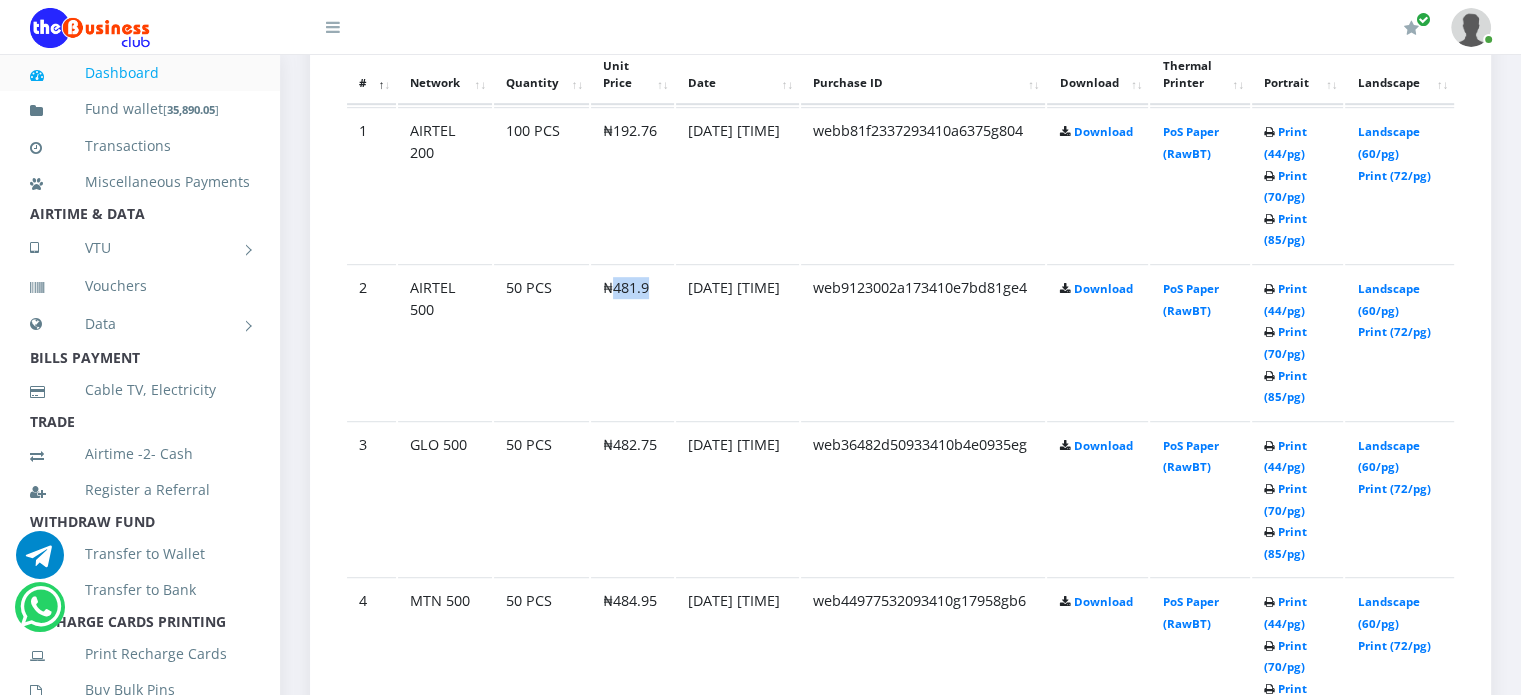 drag, startPoint x: 608, startPoint y: 311, endPoint x: 651, endPoint y: 311, distance: 43 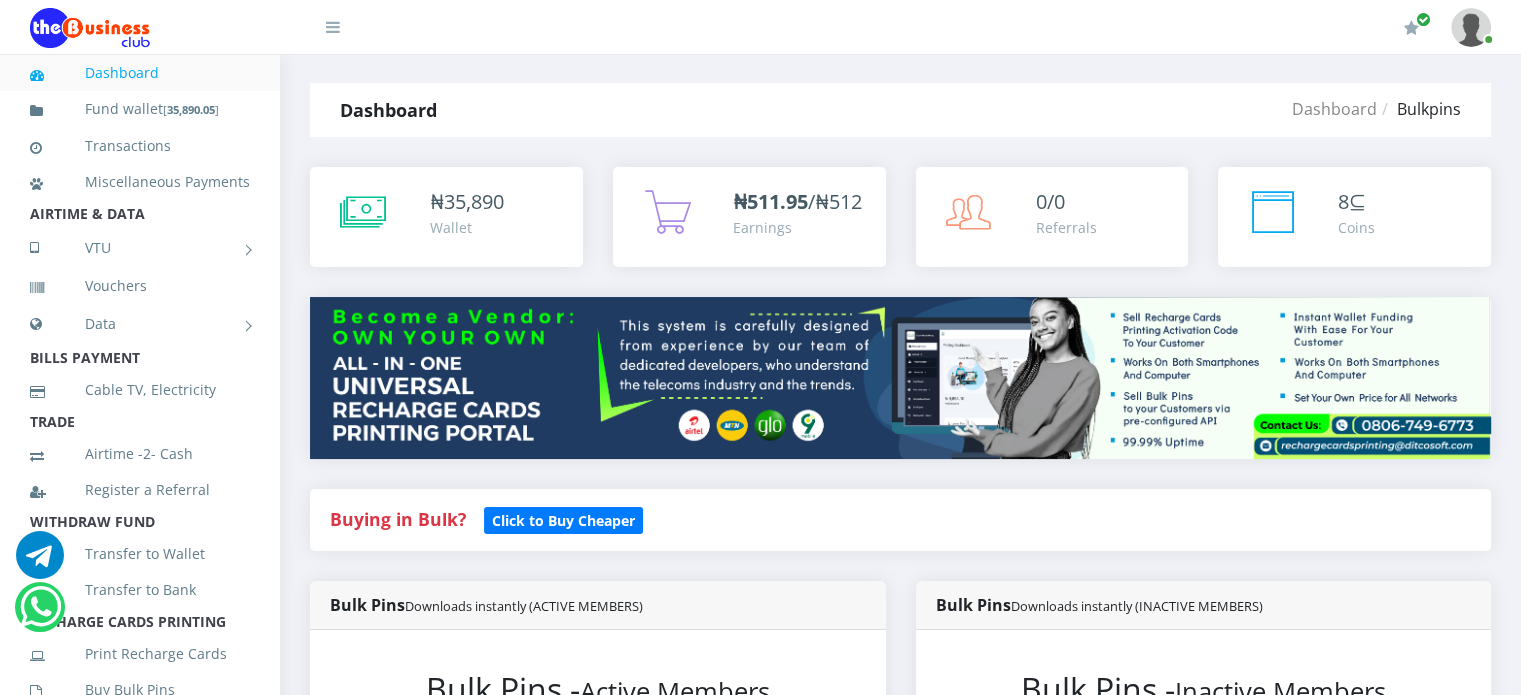 scroll, scrollTop: 0, scrollLeft: 0, axis: both 